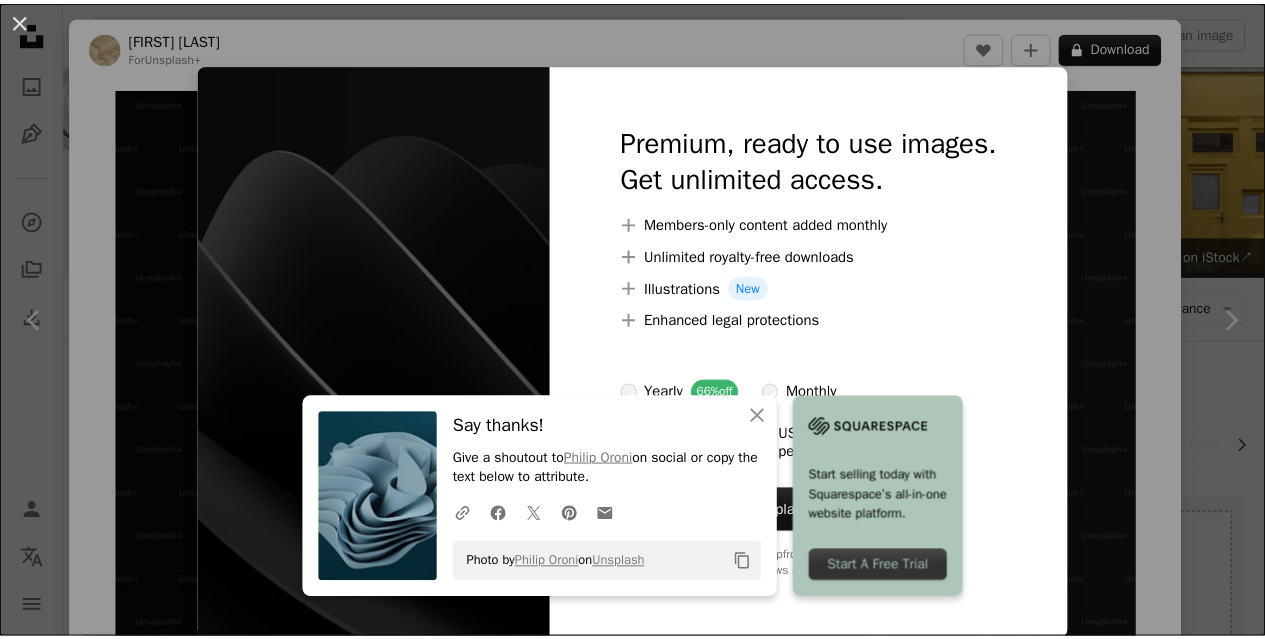 scroll, scrollTop: 1500, scrollLeft: 0, axis: vertical 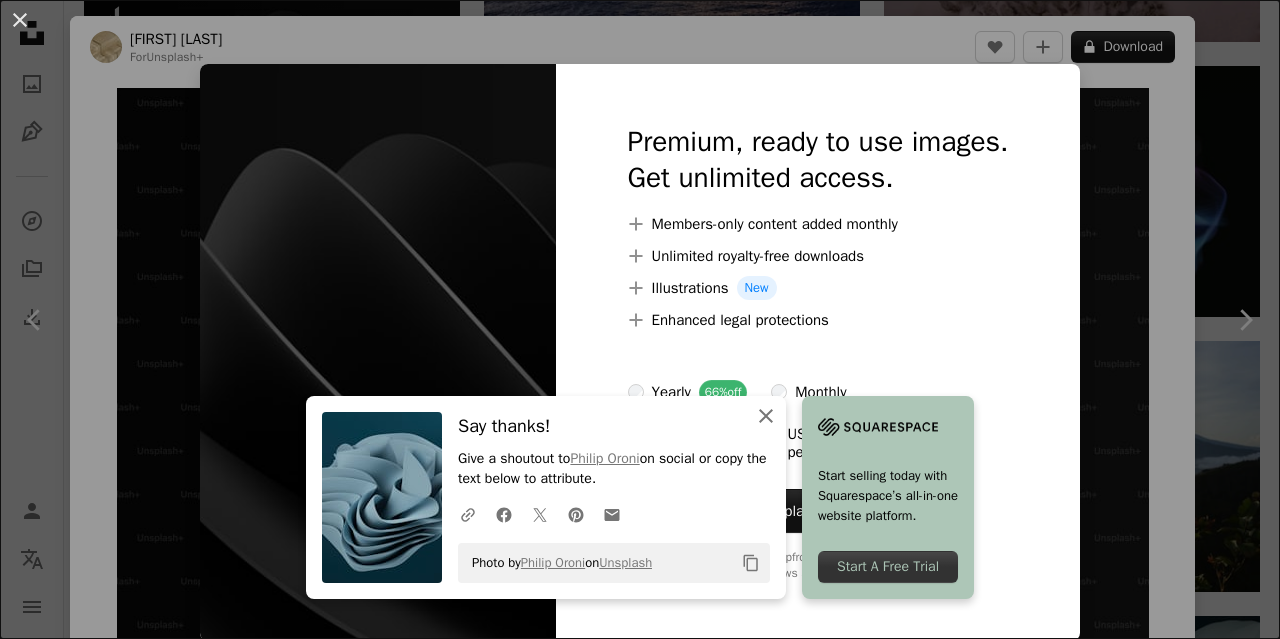click on "An X shape Close" at bounding box center (766, 416) 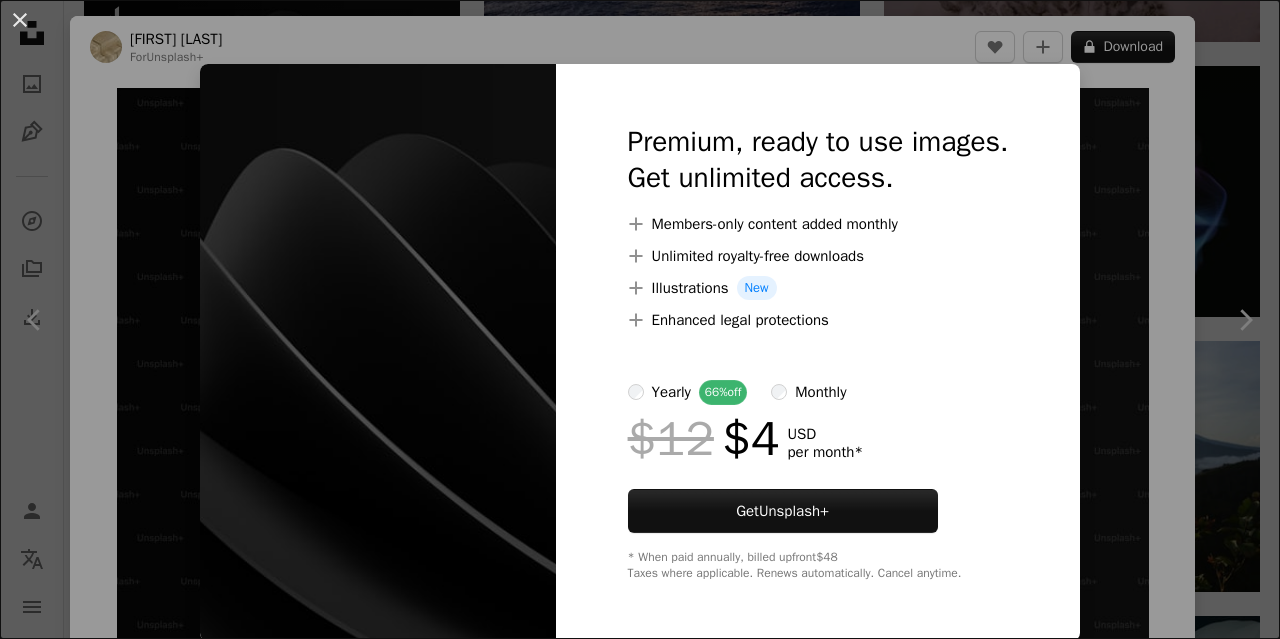 click at bounding box center [378, 352] 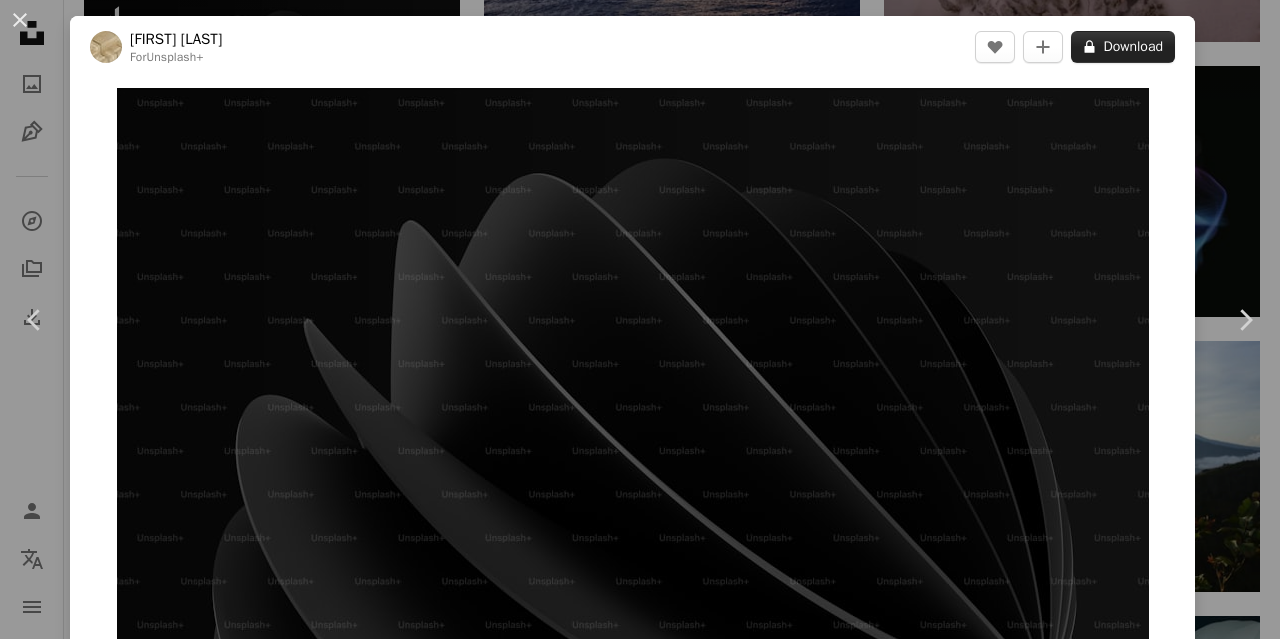 click on "A lock Download" at bounding box center (1123, 47) 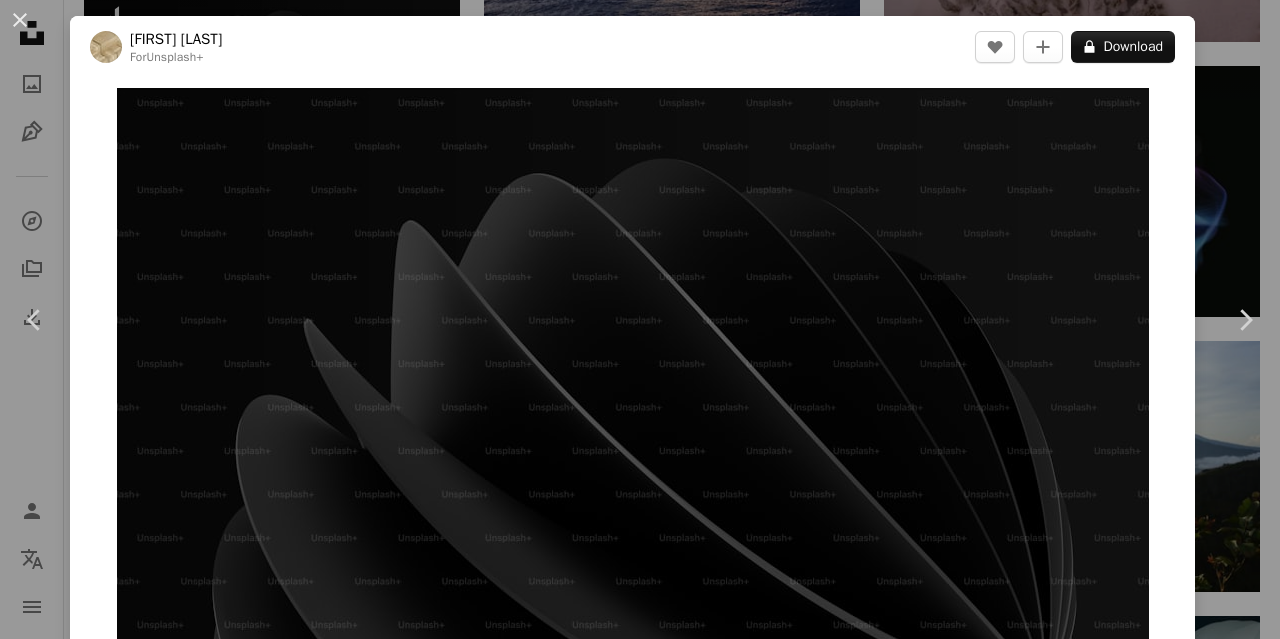 click at bounding box center [378, 4508] 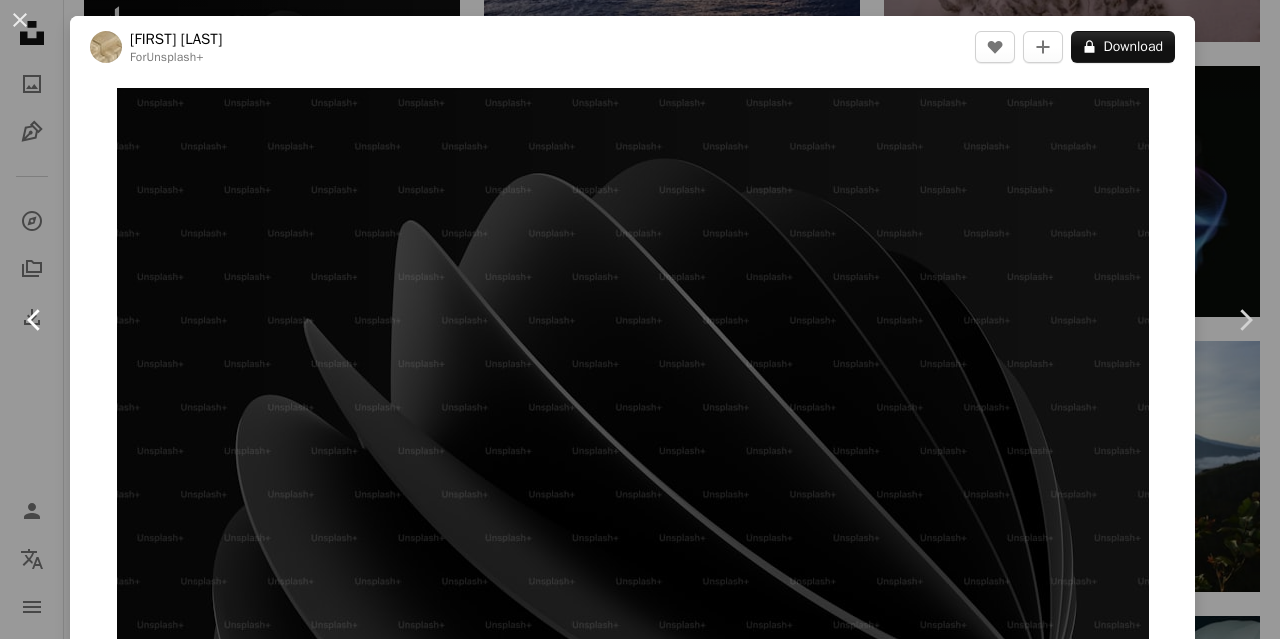 click on "Chevron left" 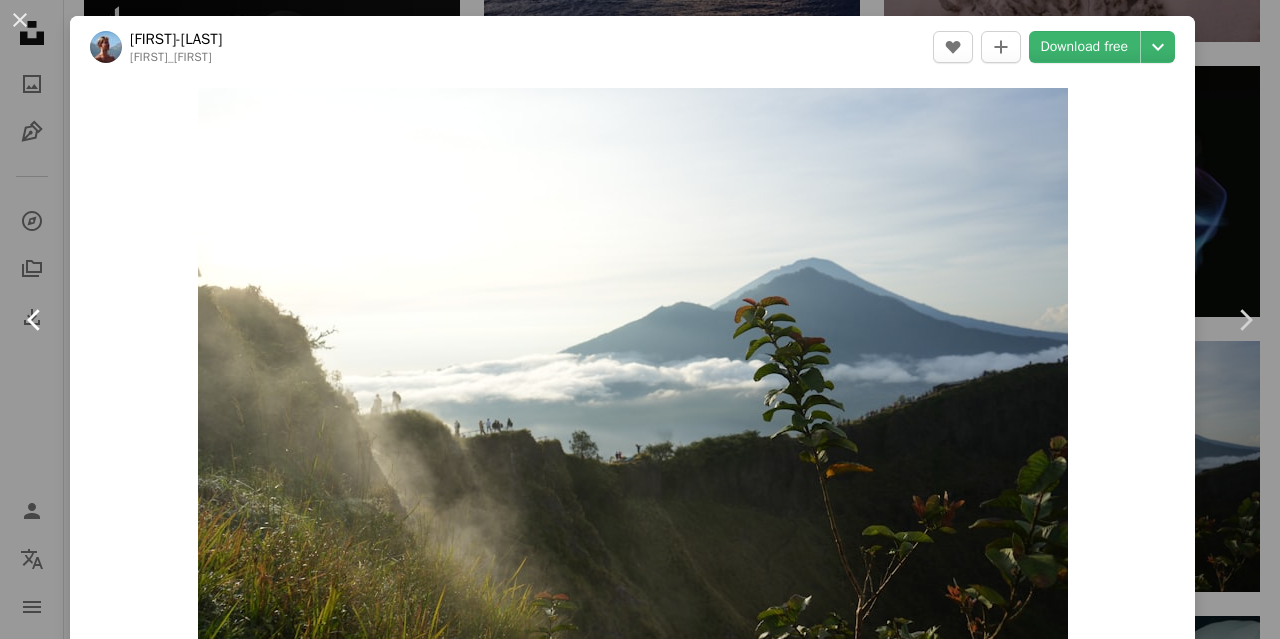click on "Chevron left" 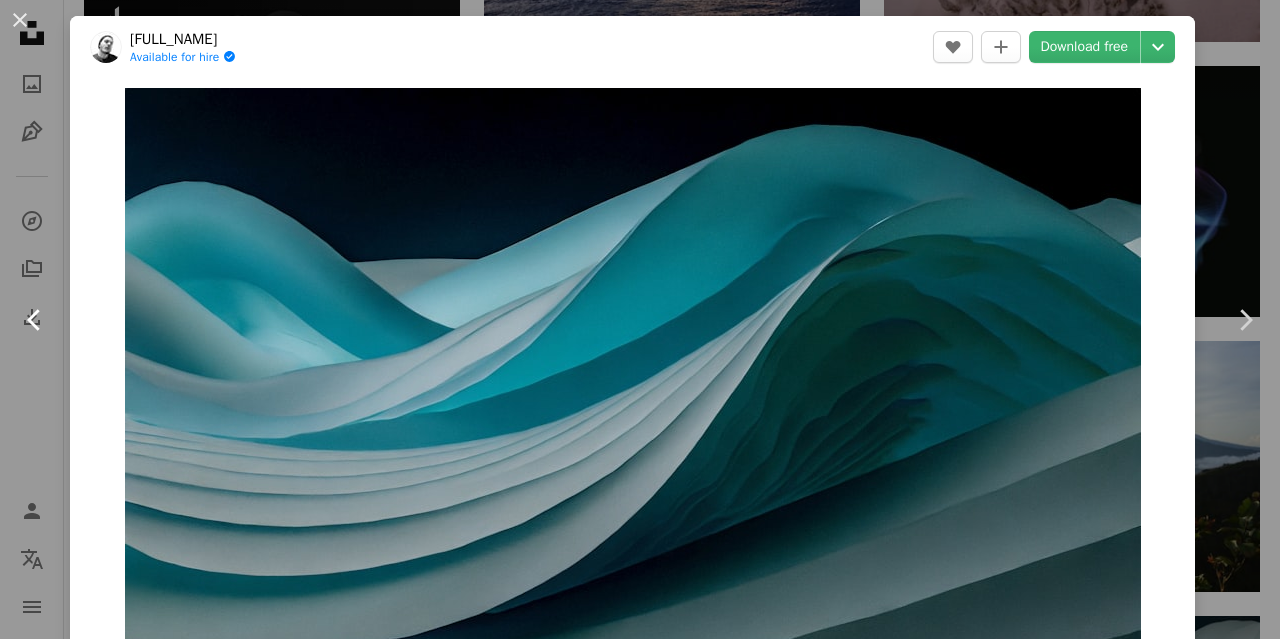 click on "Chevron left" 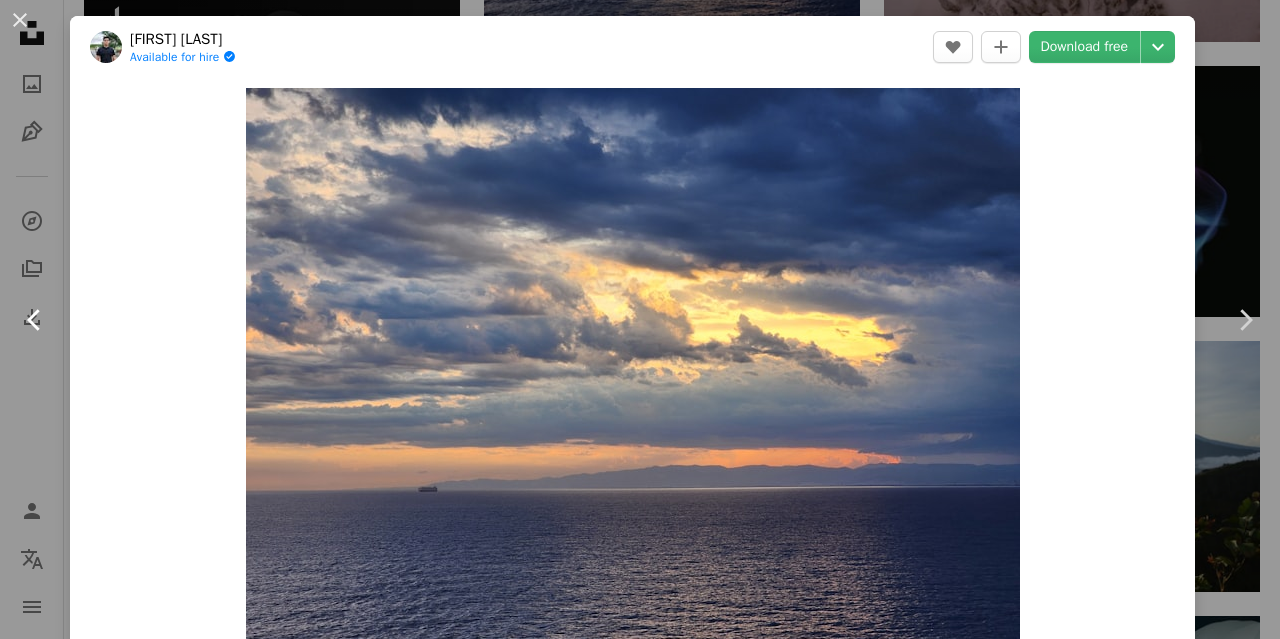 click on "Chevron left" 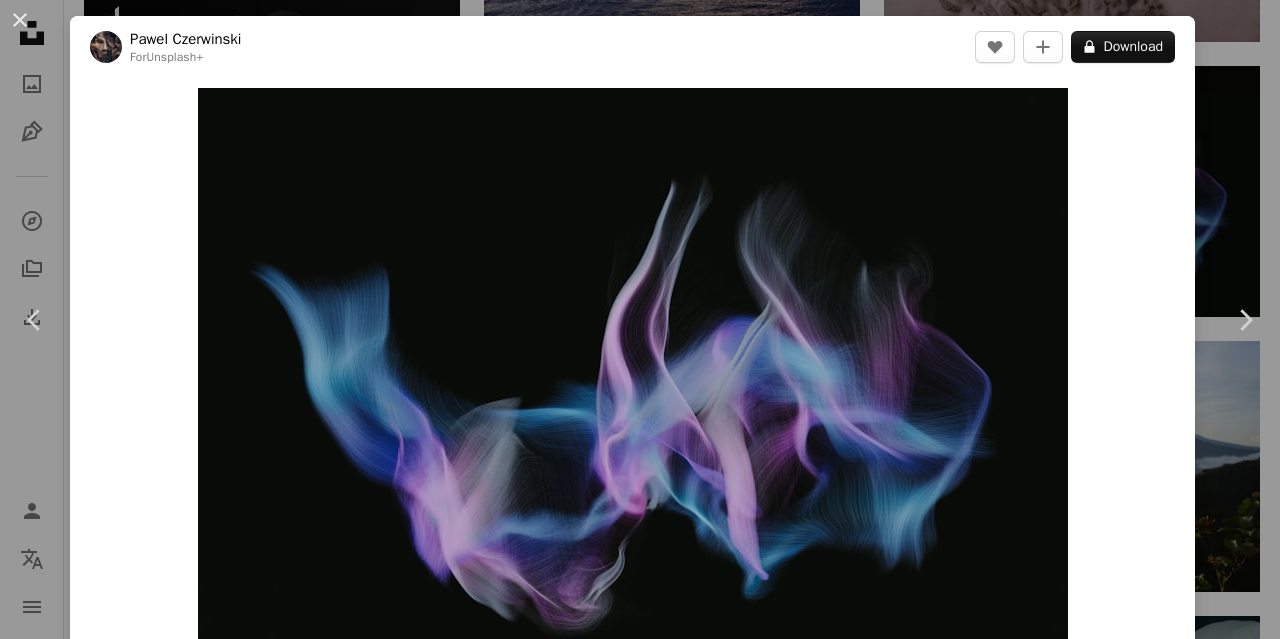 click on "[FULL_NAME]" at bounding box center (632, 47) 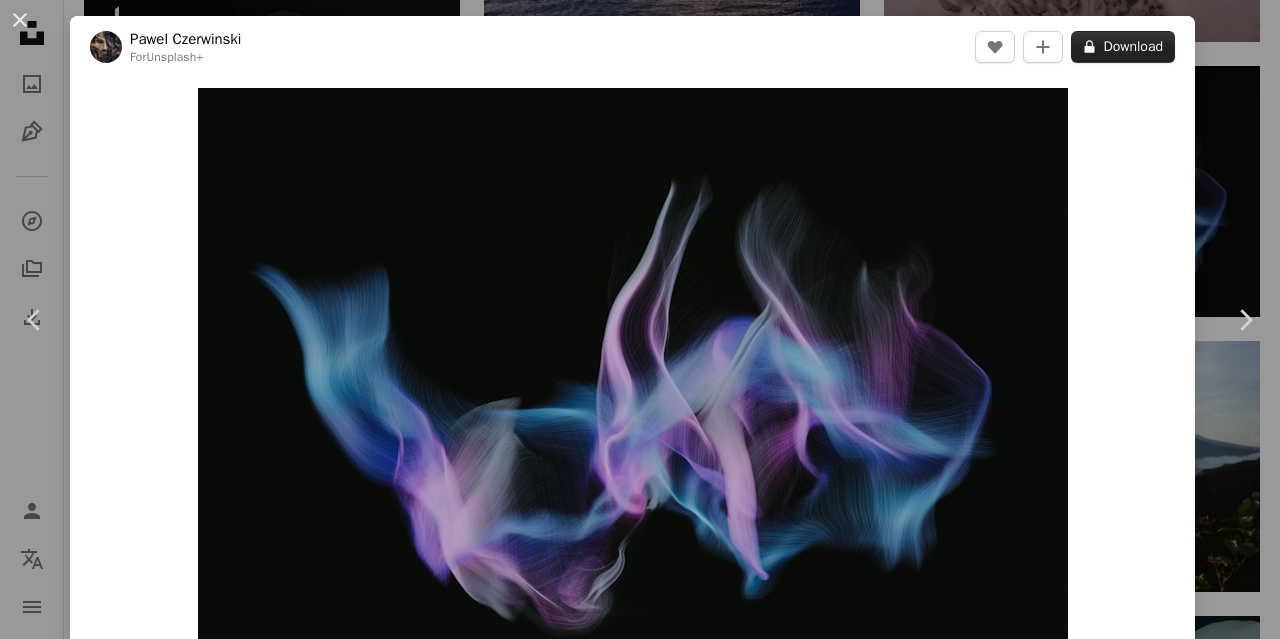 click on "A lock Download" at bounding box center (1123, 47) 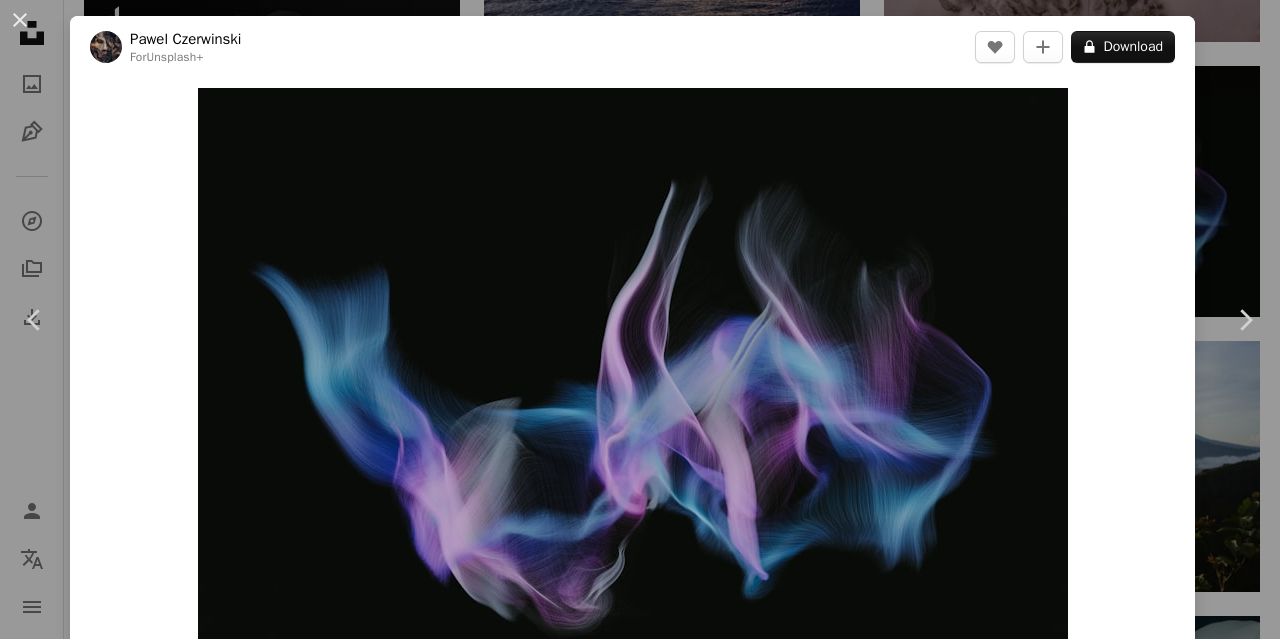 click on "An X shape Premium, ready to use images. Get unlimited access. A plus sign Members-only content added monthly A plus sign Unlimited royalty-free downloads A plus sign Illustrations  New A plus sign Enhanced legal protections yearly 66%  off monthly $12   $4 USD per month * Get  Unsplash+ * When paid annually, billed upfront  $48 Taxes where applicable. Renews automatically. Cancel anytime." at bounding box center [640, 4475] 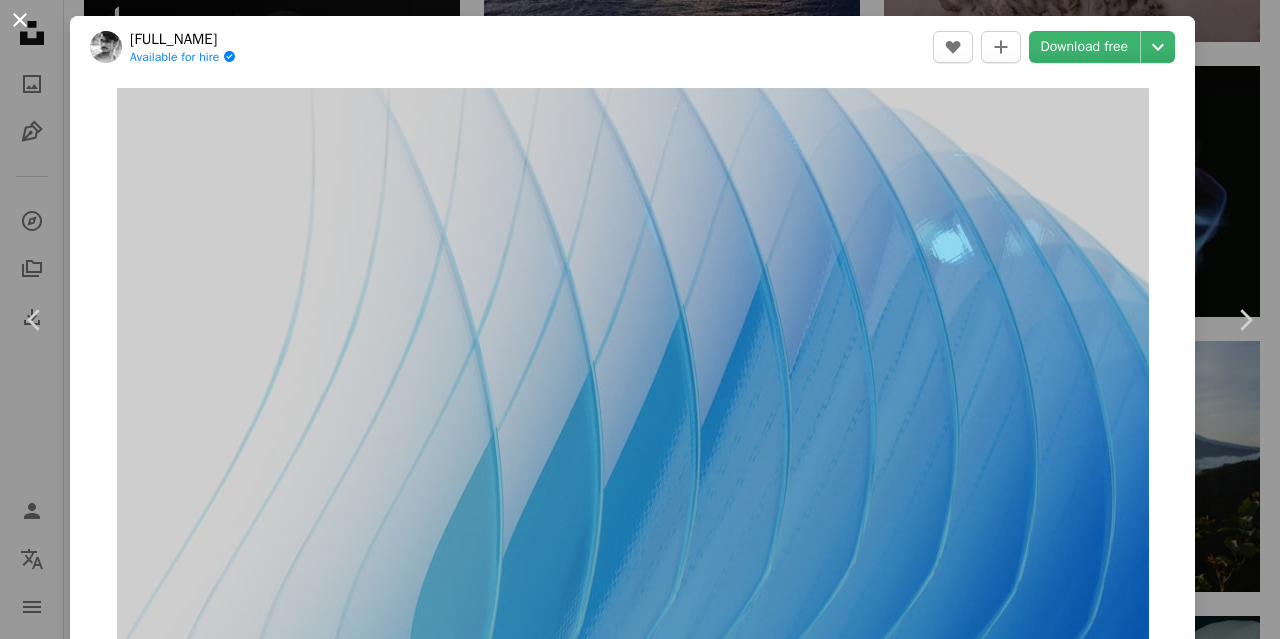 click on "An X shape" at bounding box center (20, 20) 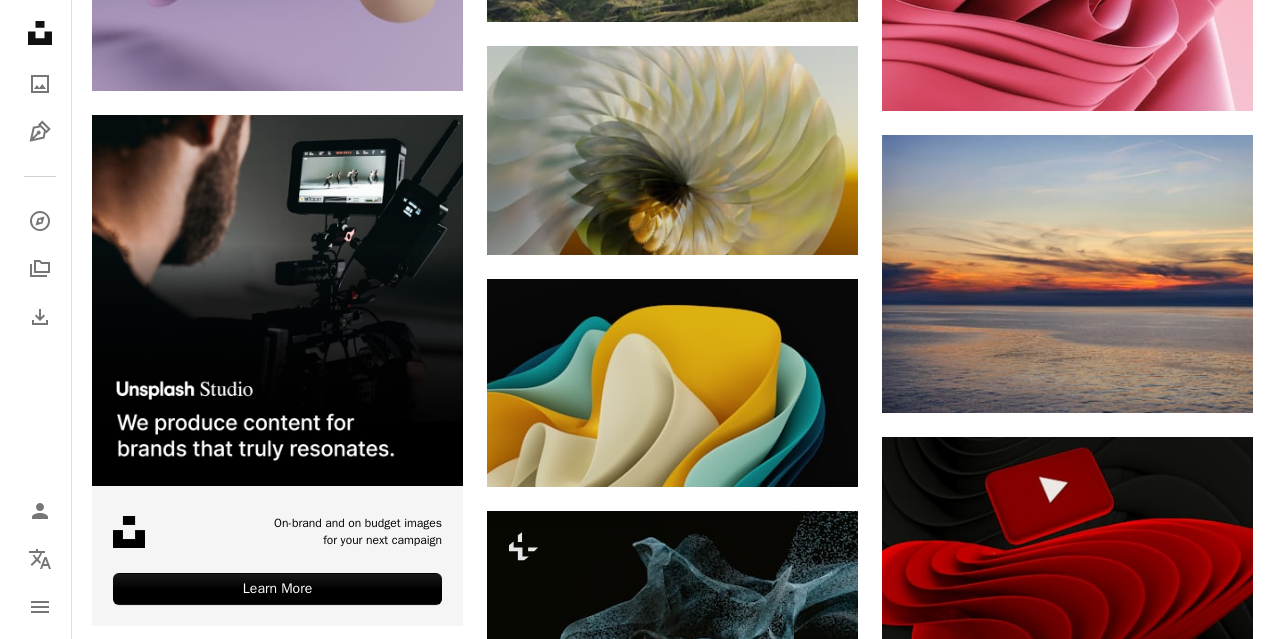 scroll, scrollTop: 3100, scrollLeft: 0, axis: vertical 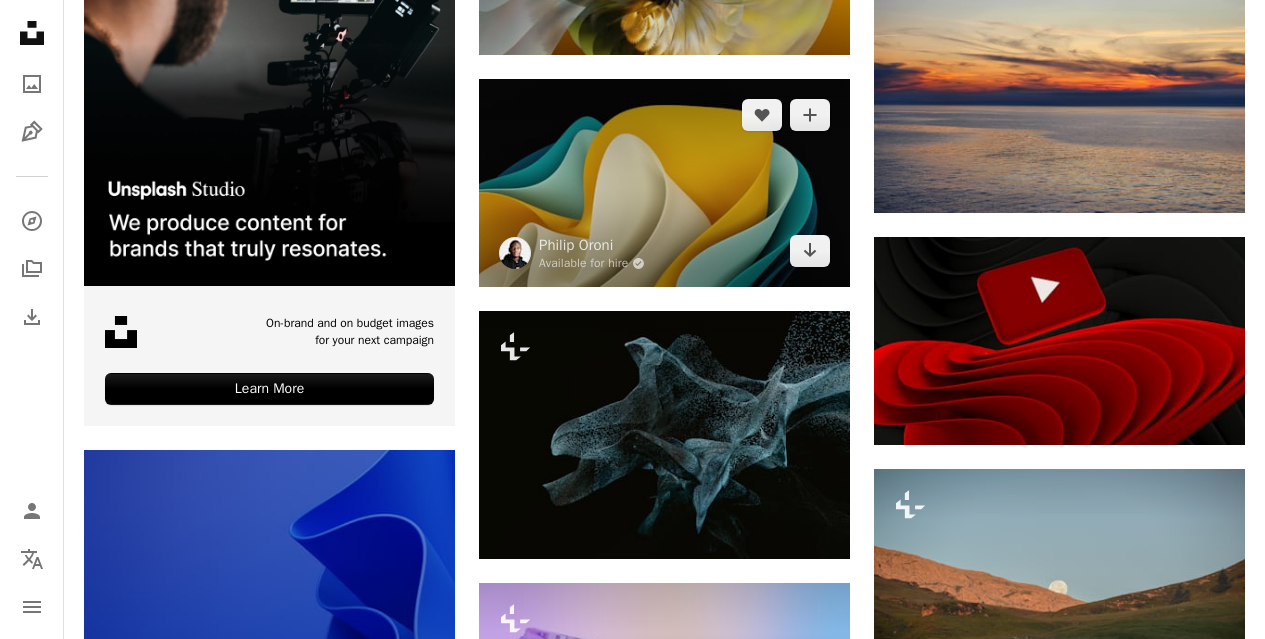 click at bounding box center (664, 183) 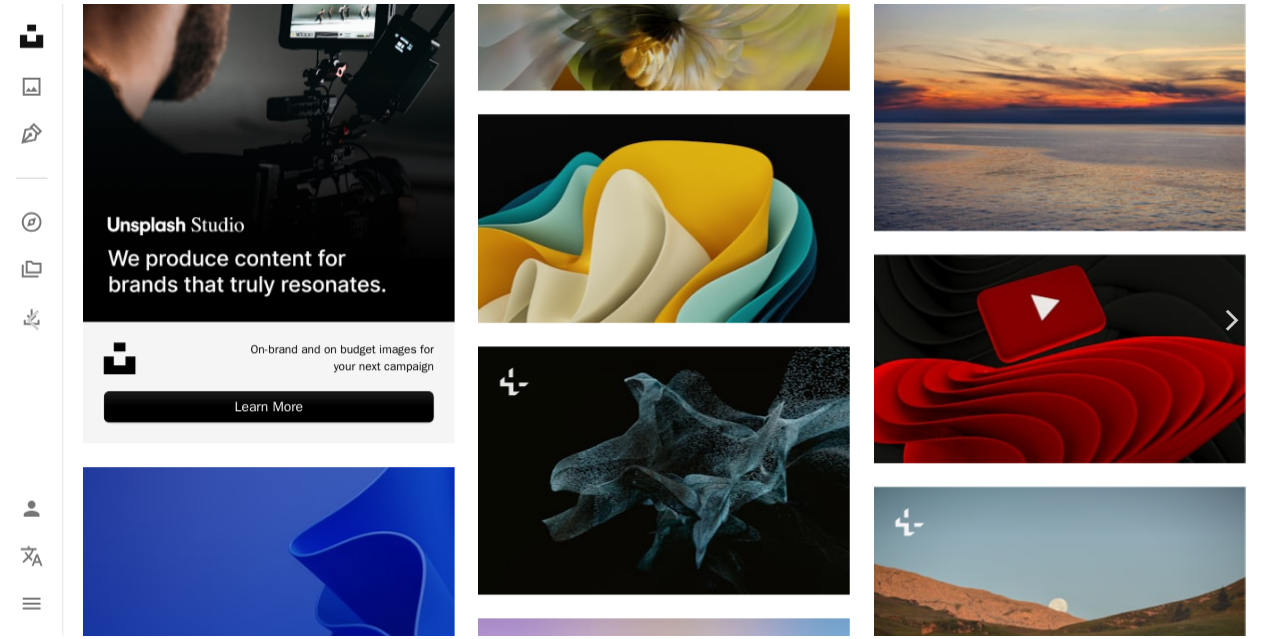scroll, scrollTop: 0, scrollLeft: 0, axis: both 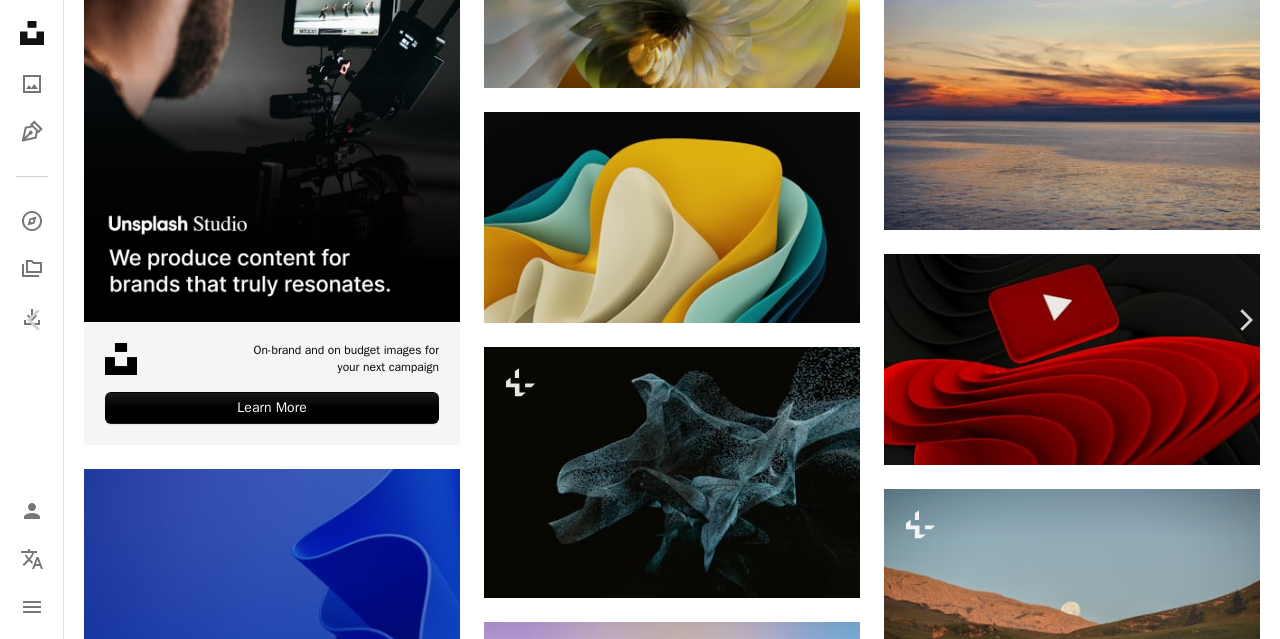 click on "[FULL_NAME]" at bounding box center [632, 2603] 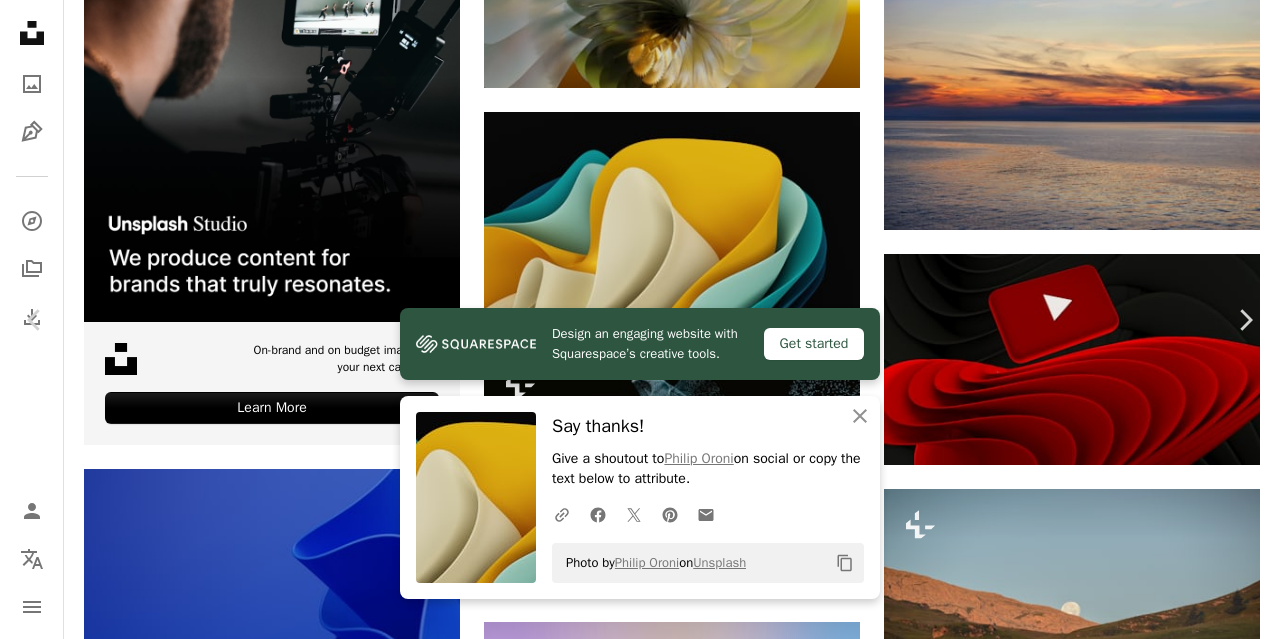 click on "An X shape" at bounding box center (20, 20) 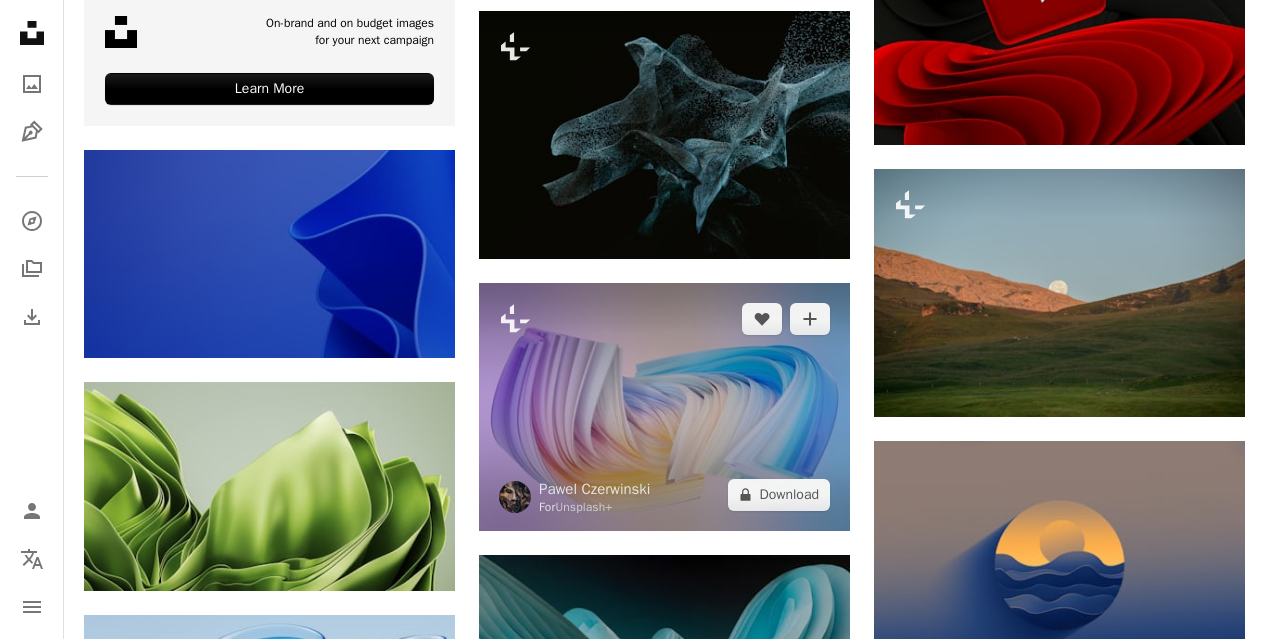 scroll, scrollTop: 3200, scrollLeft: 0, axis: vertical 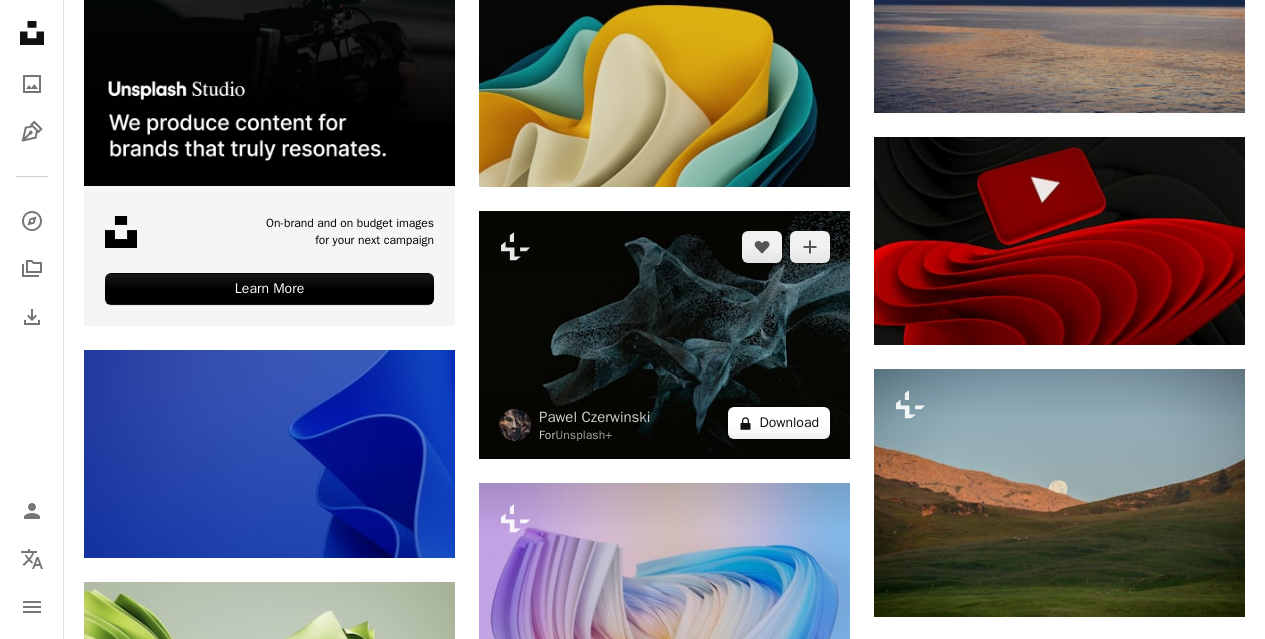click on "A lock Download" at bounding box center (779, 423) 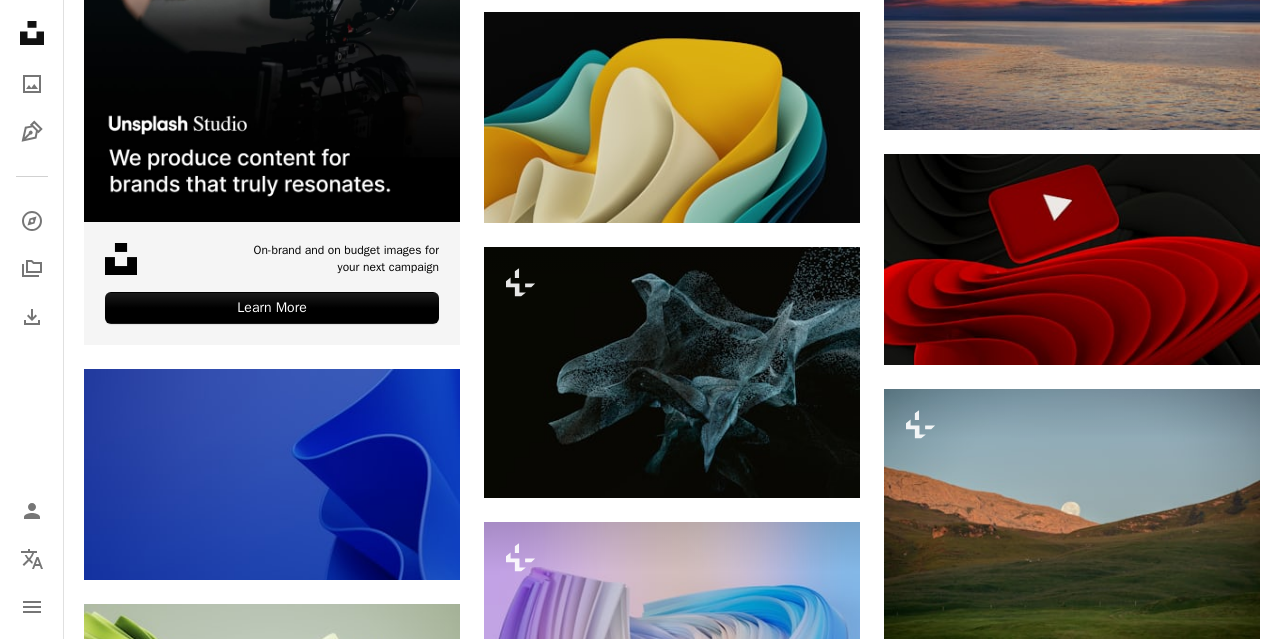 click at bounding box center (378, 2808) 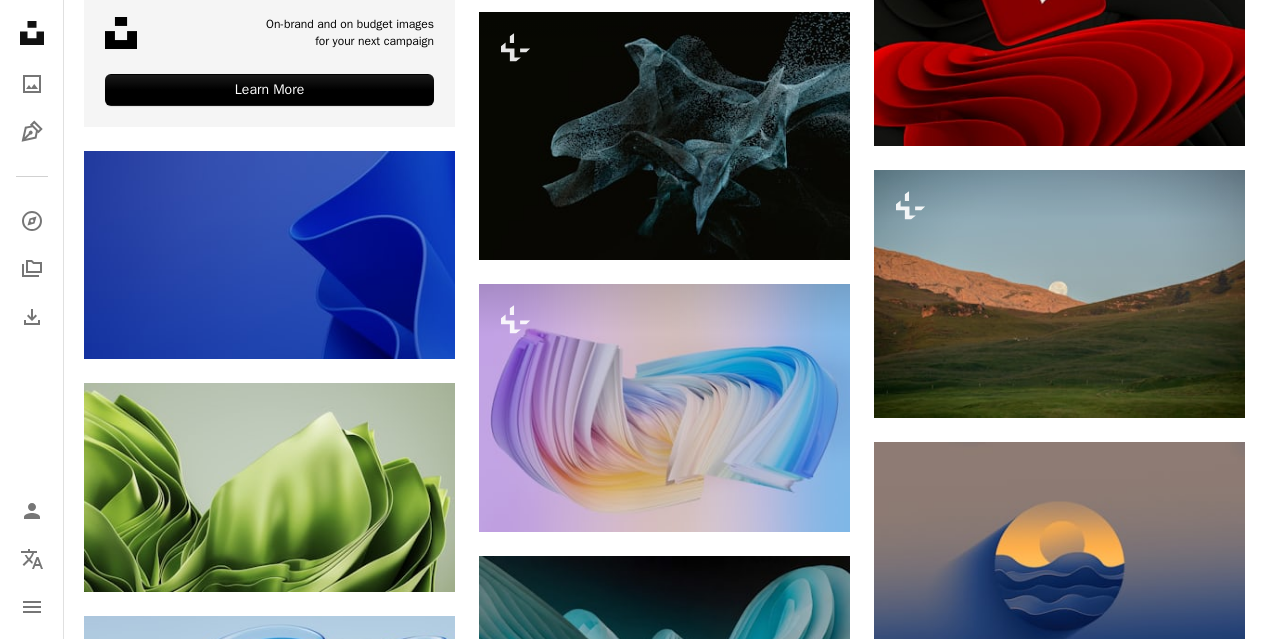scroll, scrollTop: 3600, scrollLeft: 0, axis: vertical 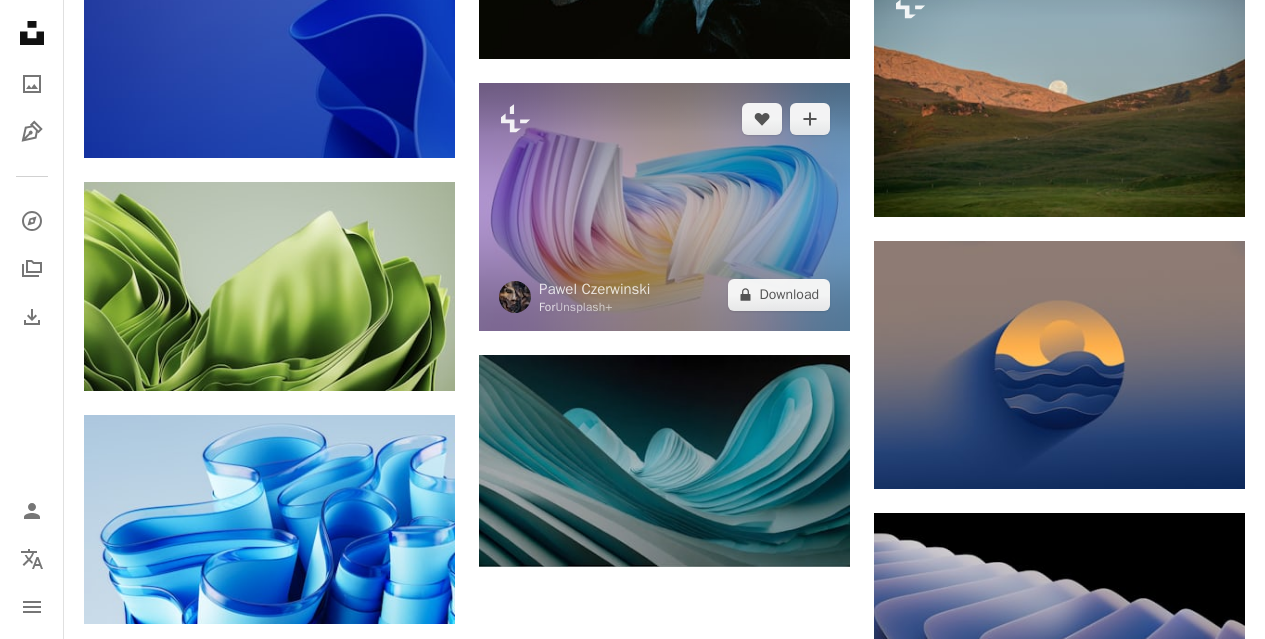 click at bounding box center (664, 207) 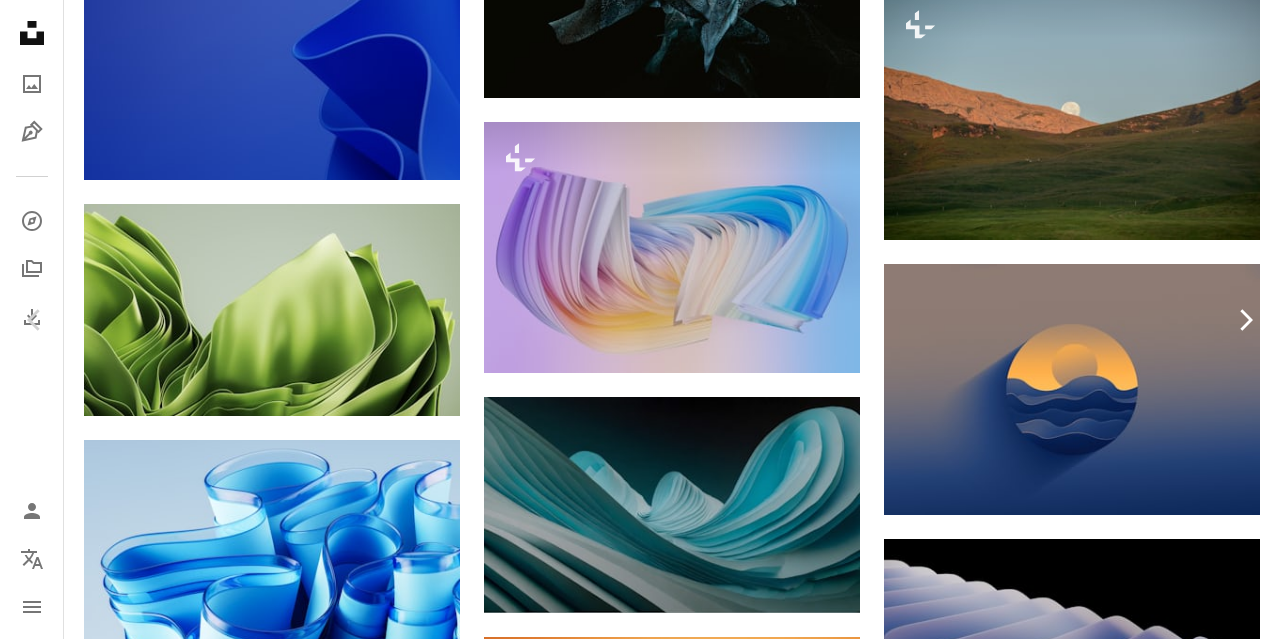 click 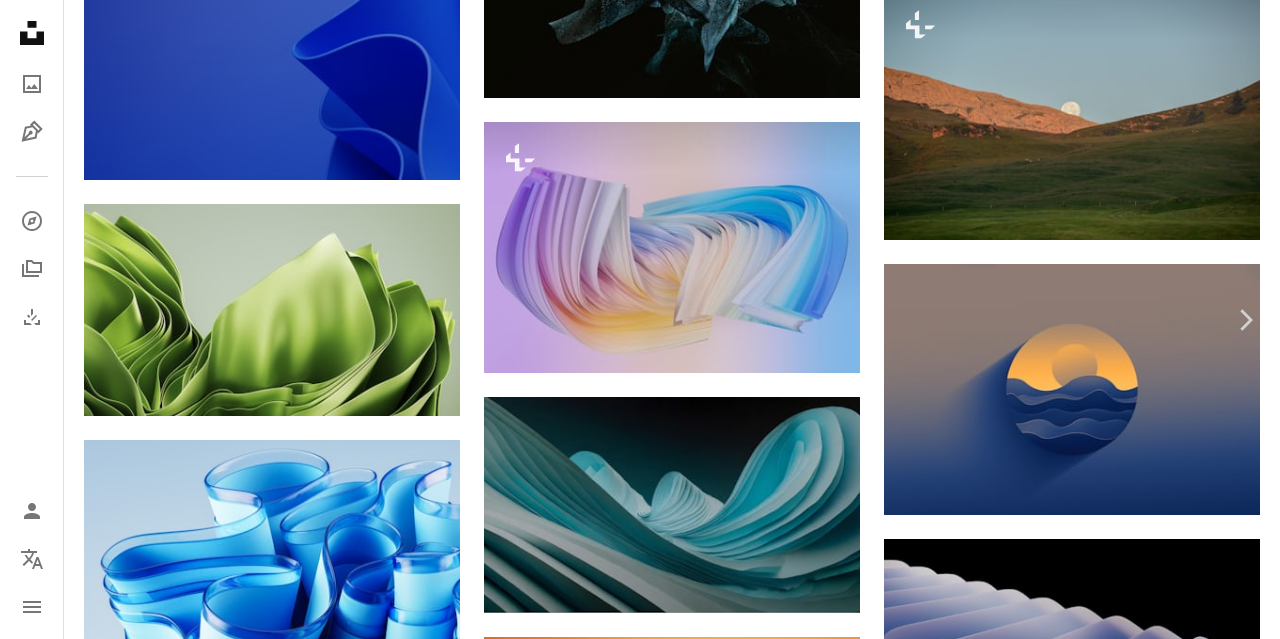 click on "Chevron left" 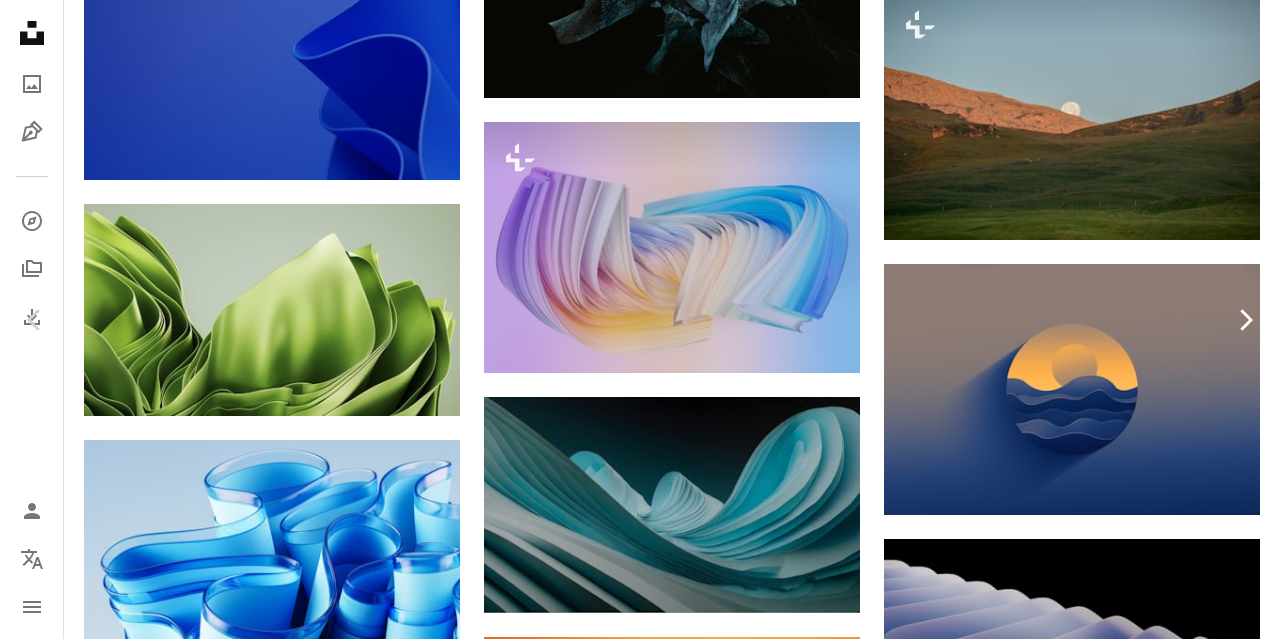 click on "Chevron right" 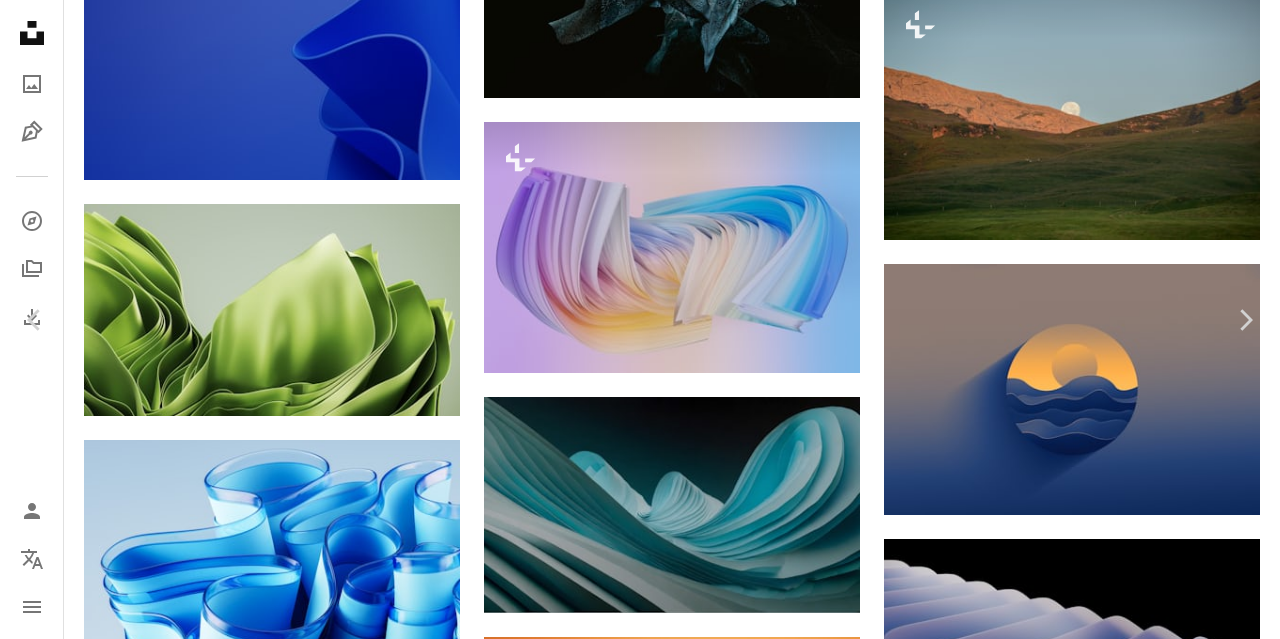 click on "Download free" at bounding box center [1085, 4394] 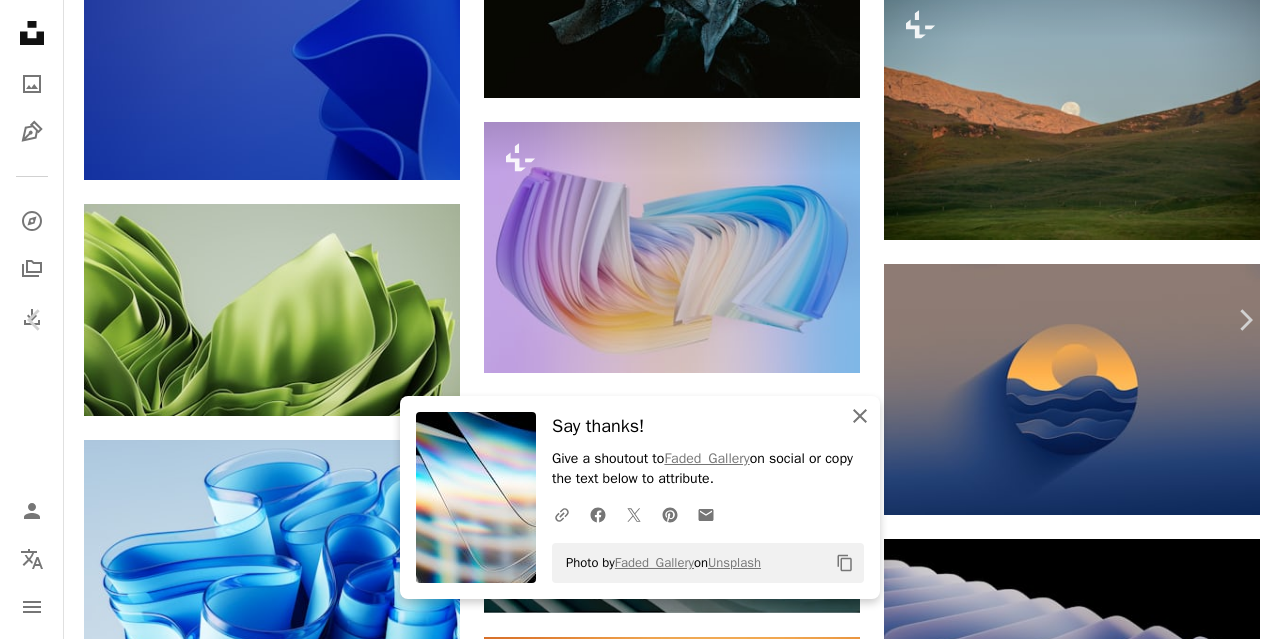 drag, startPoint x: 861, startPoint y: 413, endPoint x: 875, endPoint y: 395, distance: 22.803509 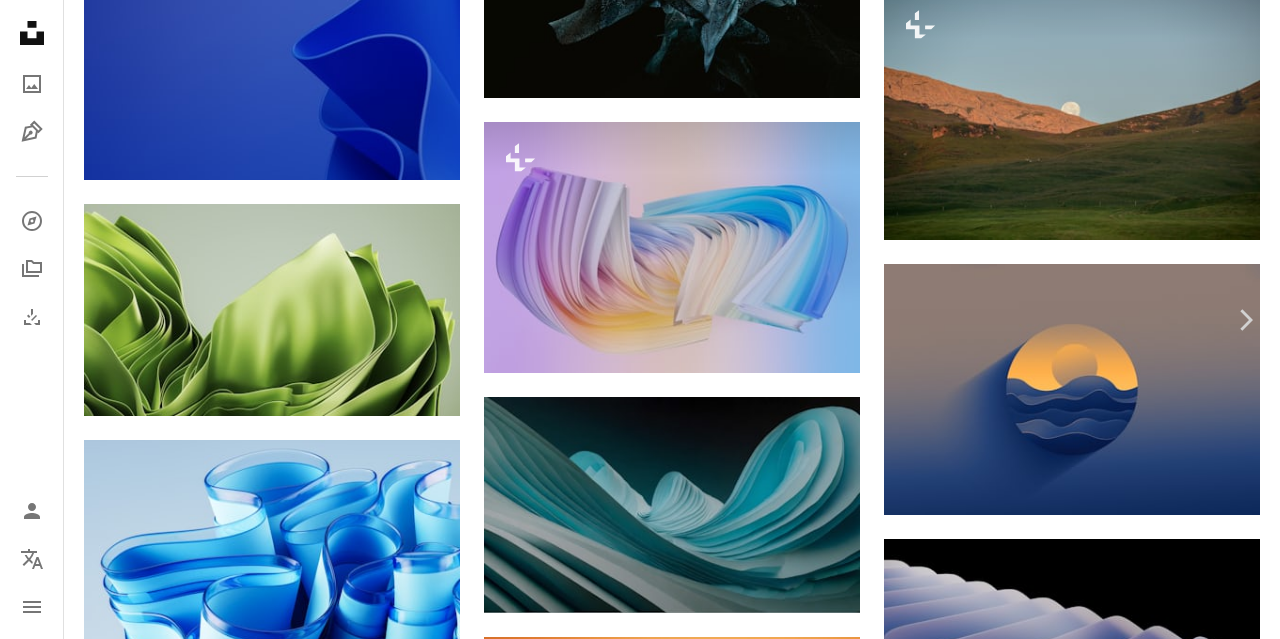click on "Chevron left" 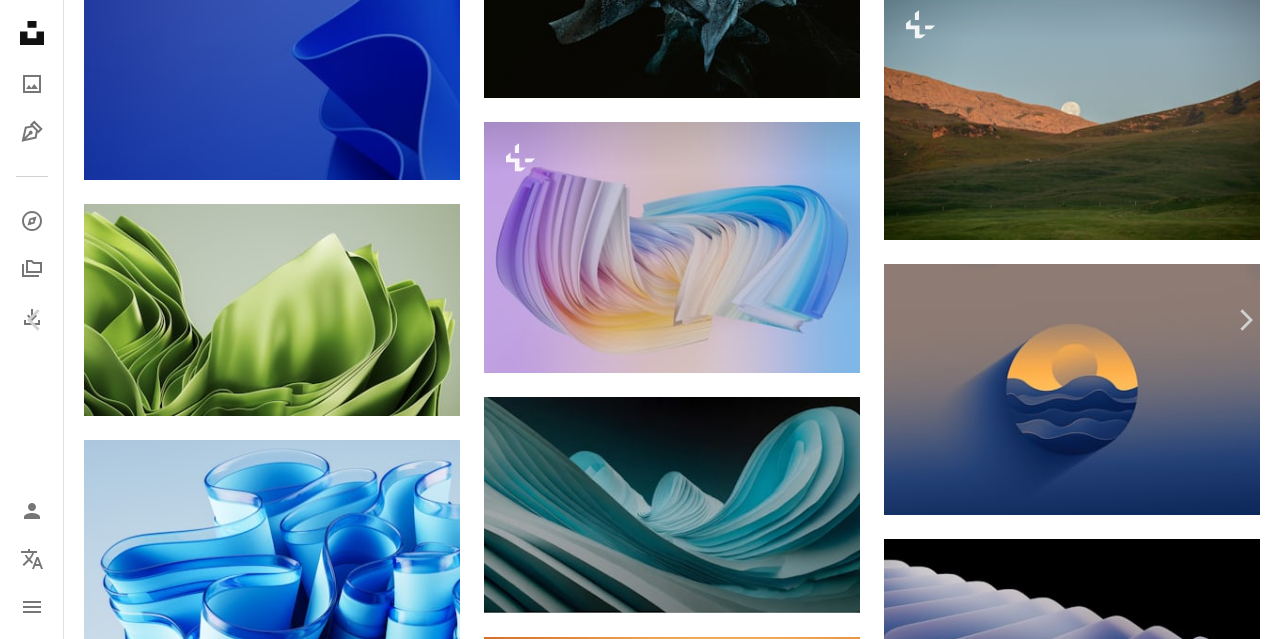 click on "A lock Download" at bounding box center (1123, 4394) 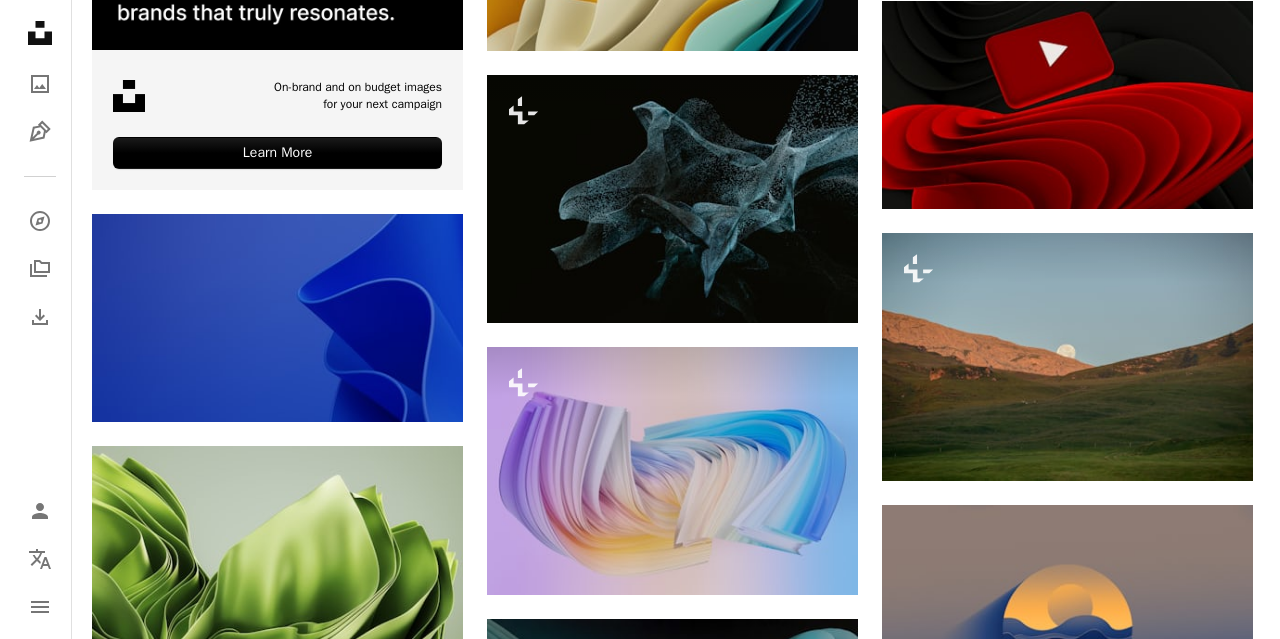 scroll, scrollTop: 3400, scrollLeft: 0, axis: vertical 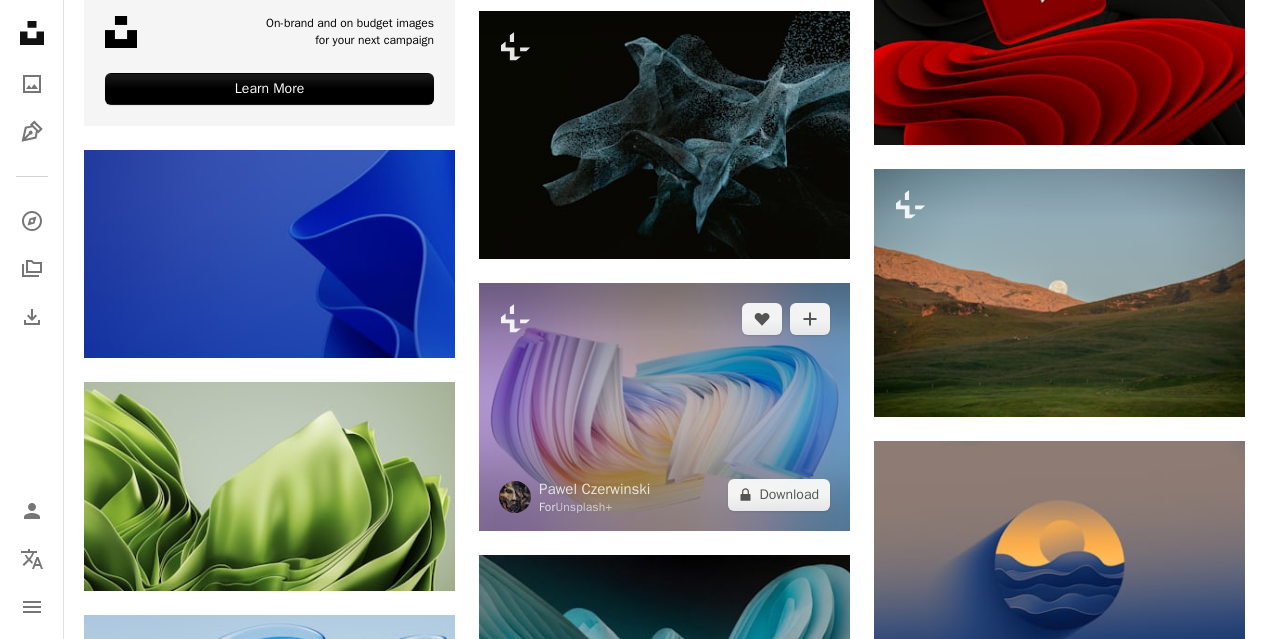 click at bounding box center [664, 407] 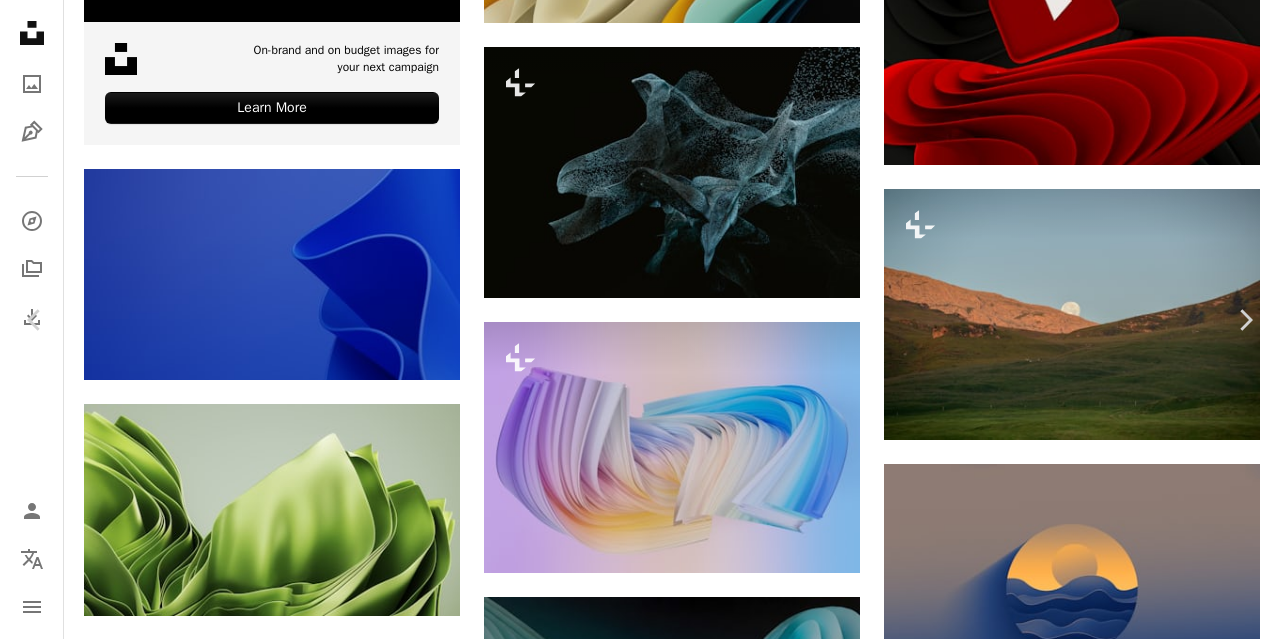 scroll, scrollTop: 0, scrollLeft: 0, axis: both 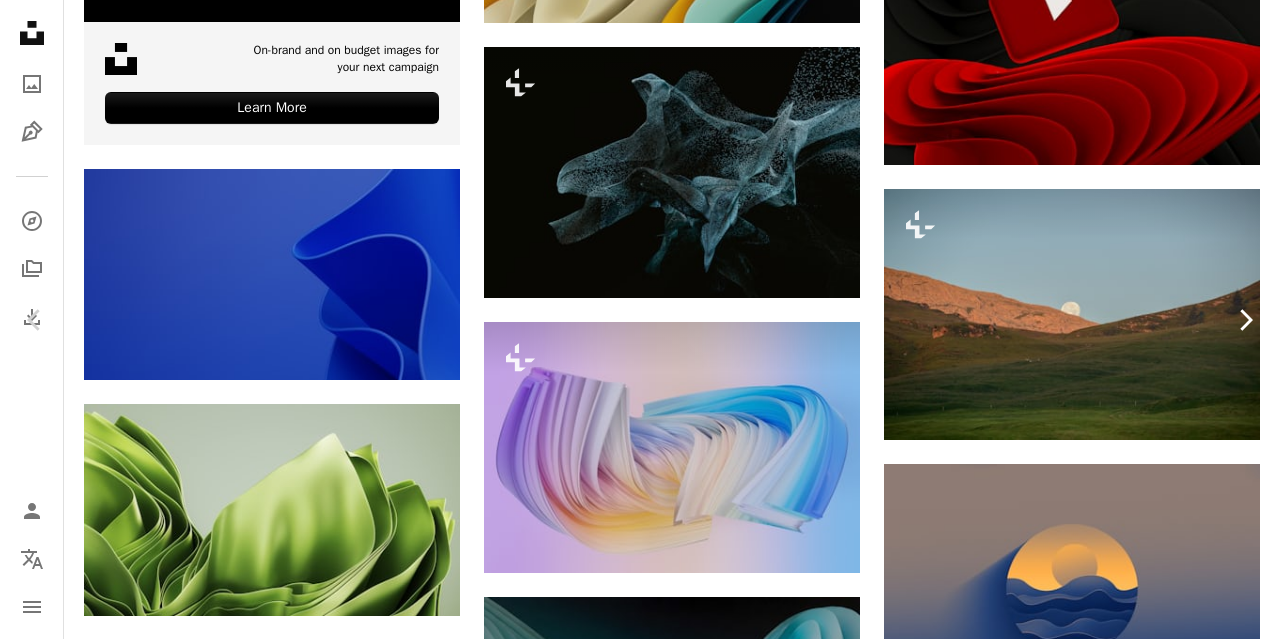 click on "Chevron right" at bounding box center [1245, 320] 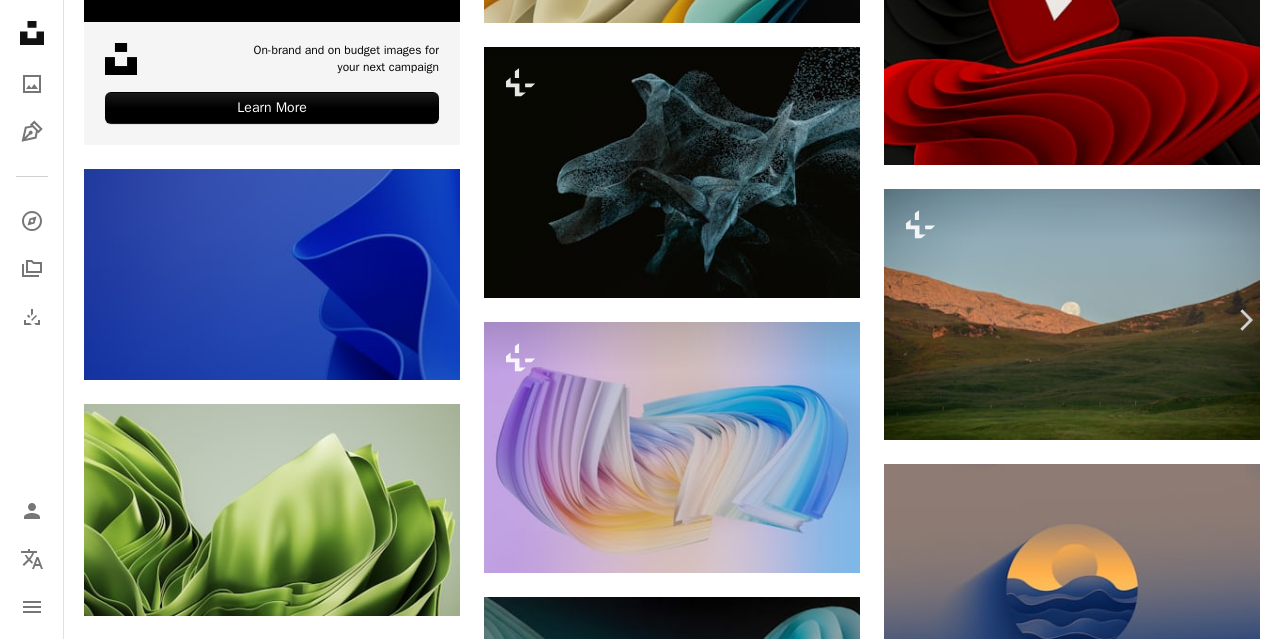 click on "Chevron left" 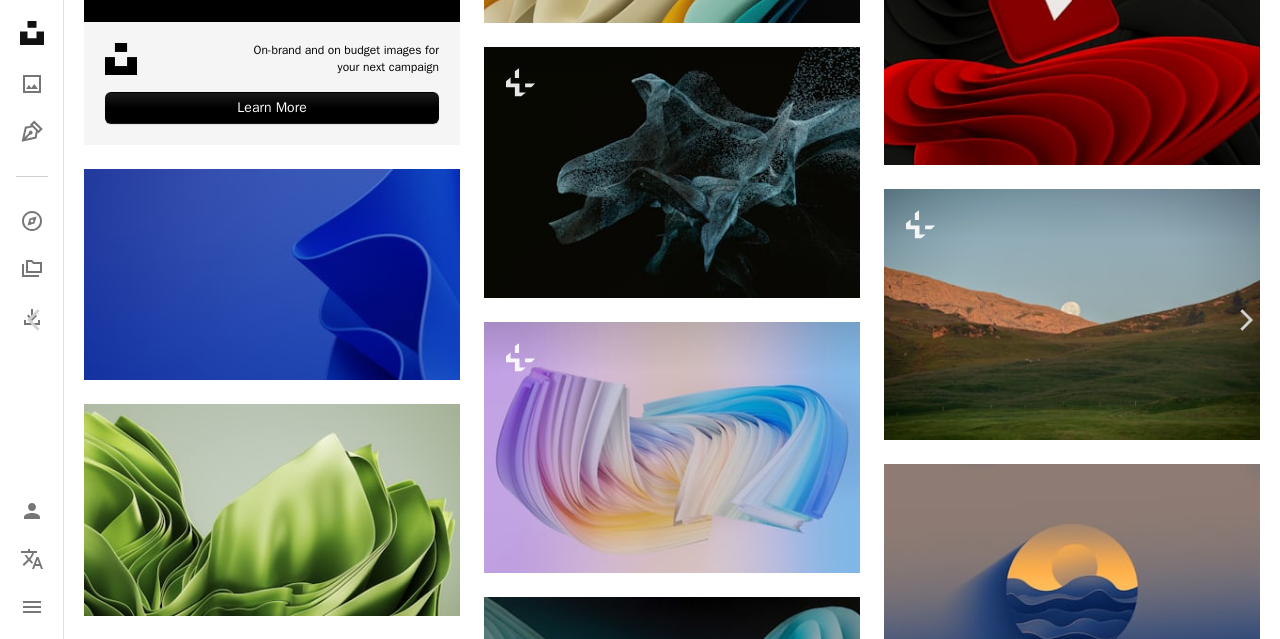 click on "Download free" at bounding box center (1085, 4594) 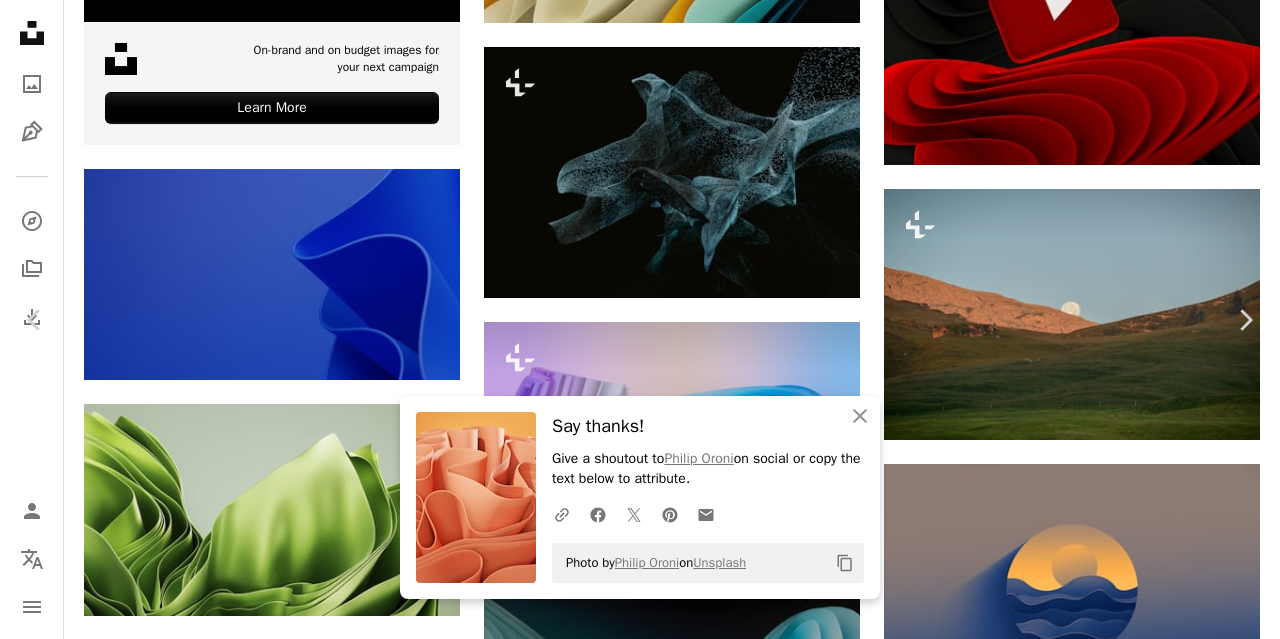 click at bounding box center (633, 4925) 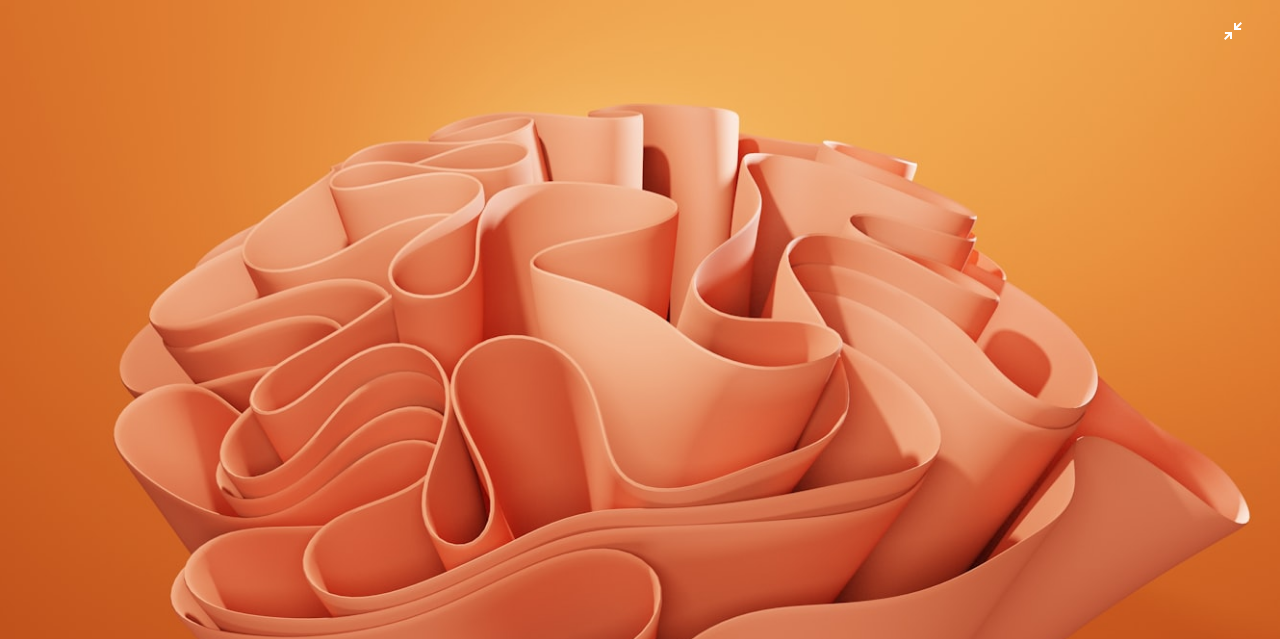 scroll, scrollTop: 32, scrollLeft: 0, axis: vertical 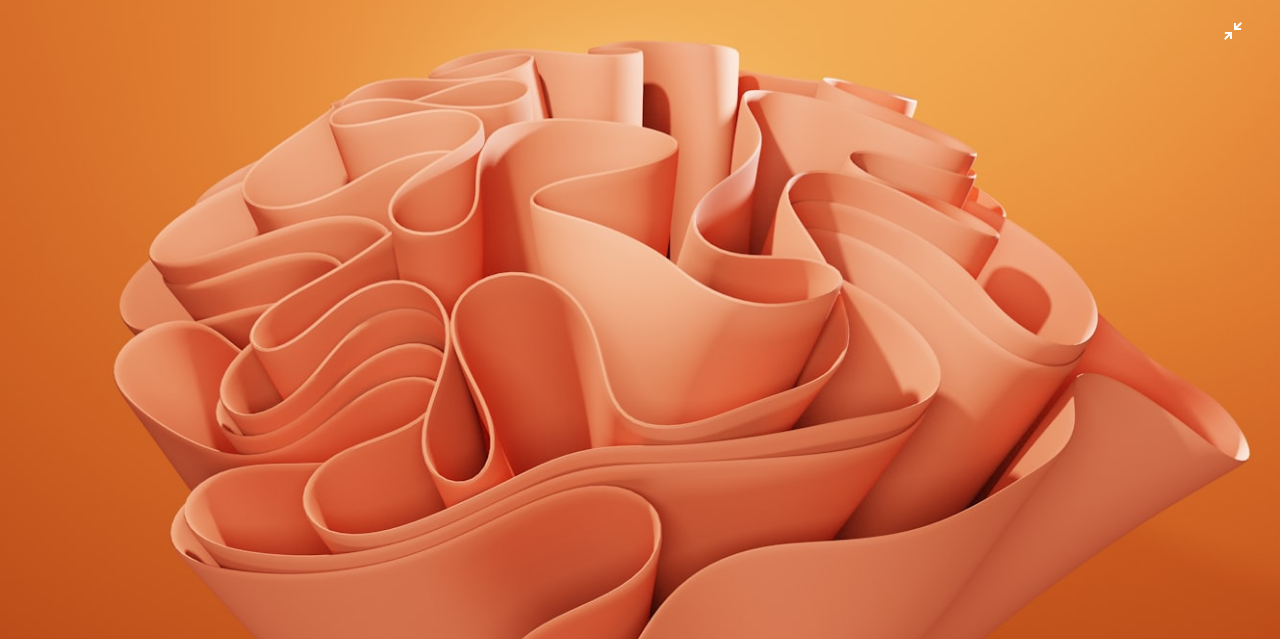 click at bounding box center (640, 296) 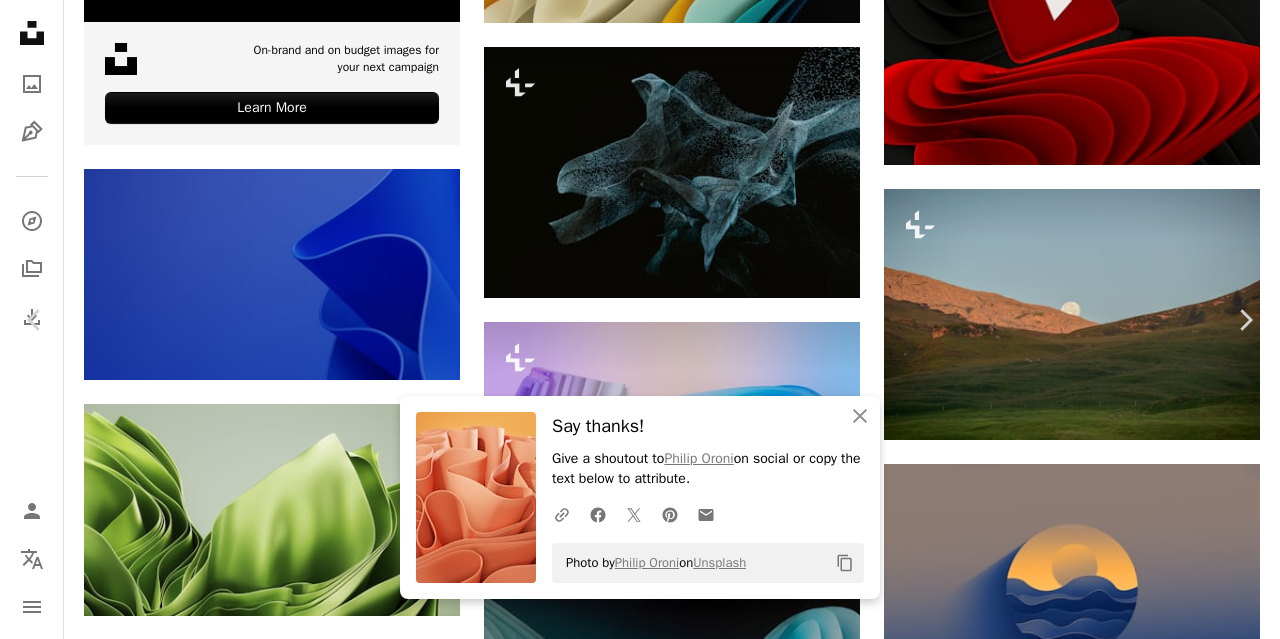 scroll, scrollTop: 29, scrollLeft: 0, axis: vertical 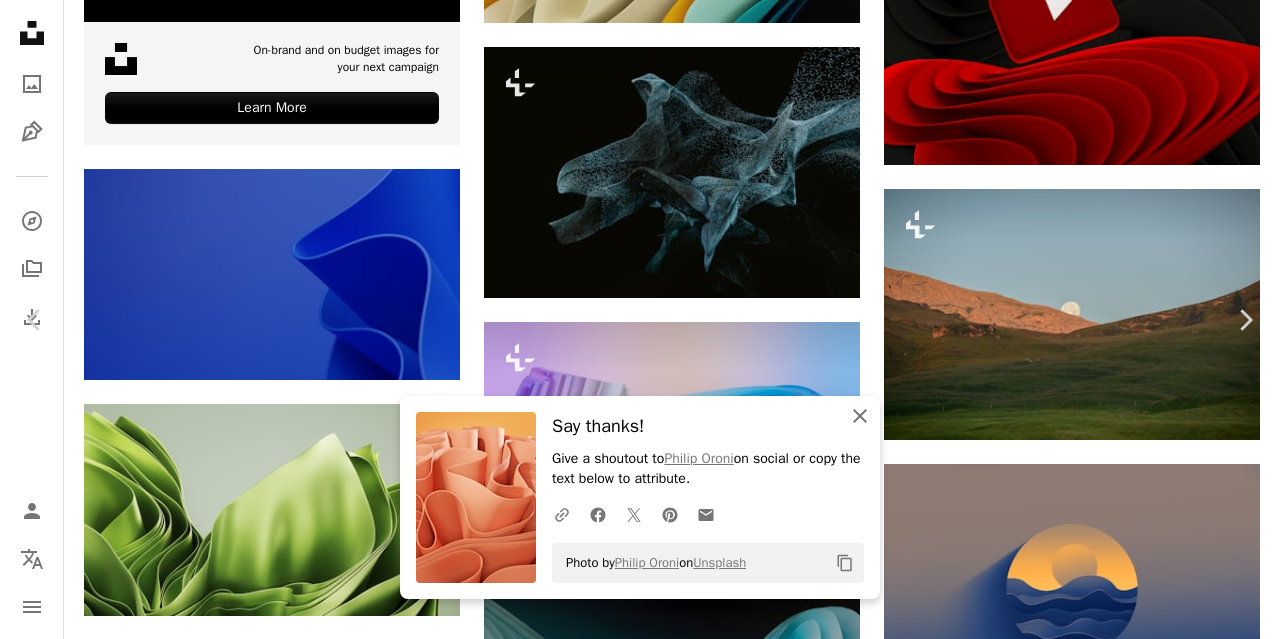 click on "An X shape" 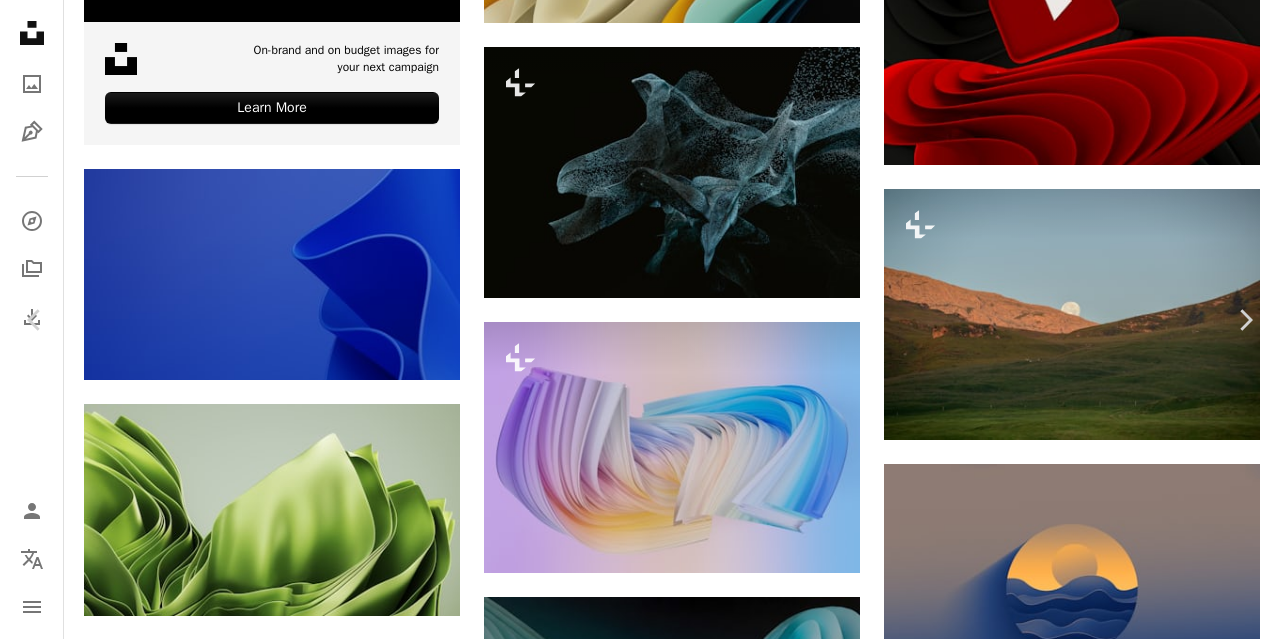 scroll, scrollTop: 229, scrollLeft: 0, axis: vertical 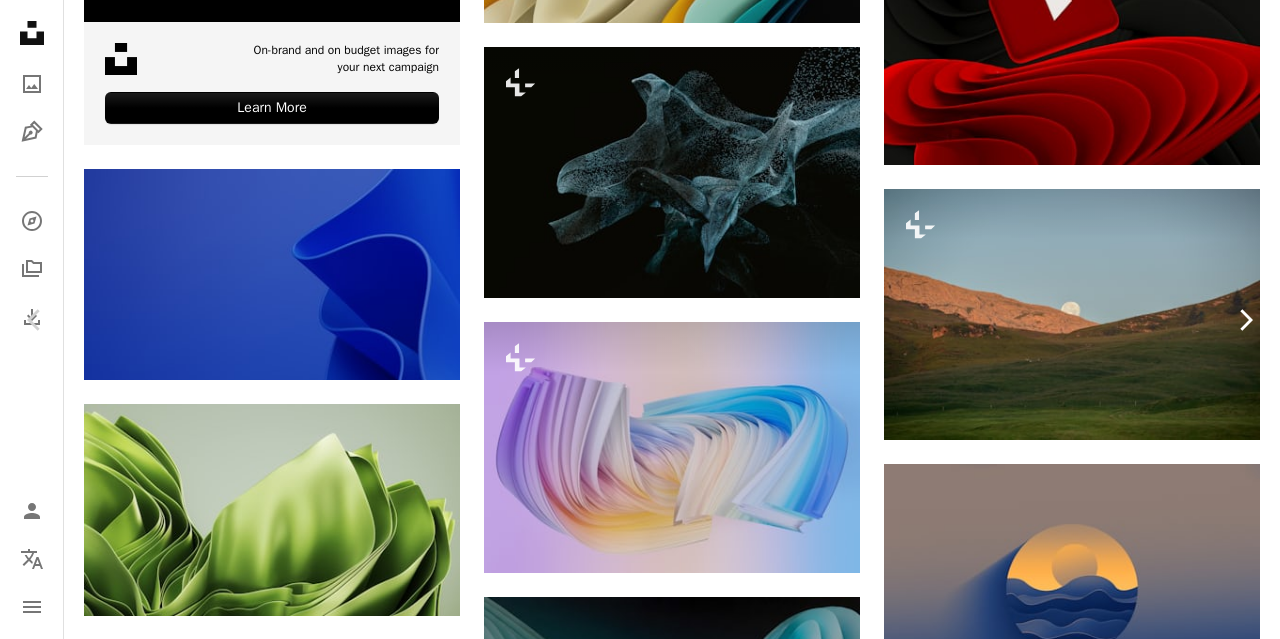 click on "Chevron right" 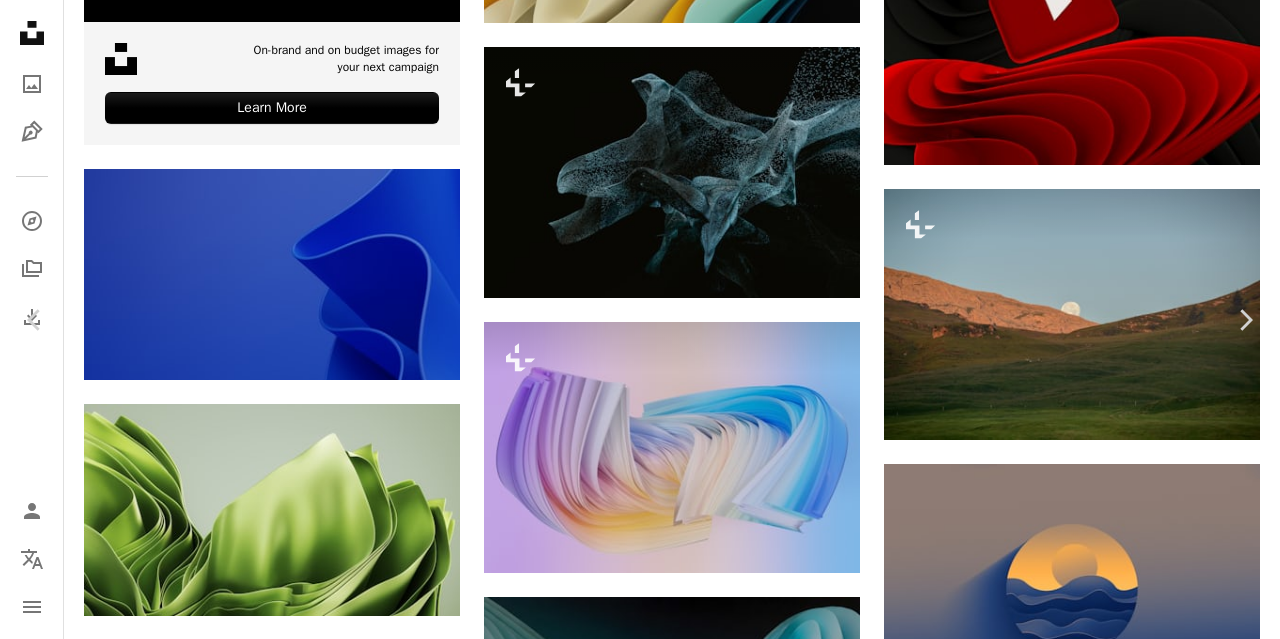 scroll, scrollTop: 200, scrollLeft: 0, axis: vertical 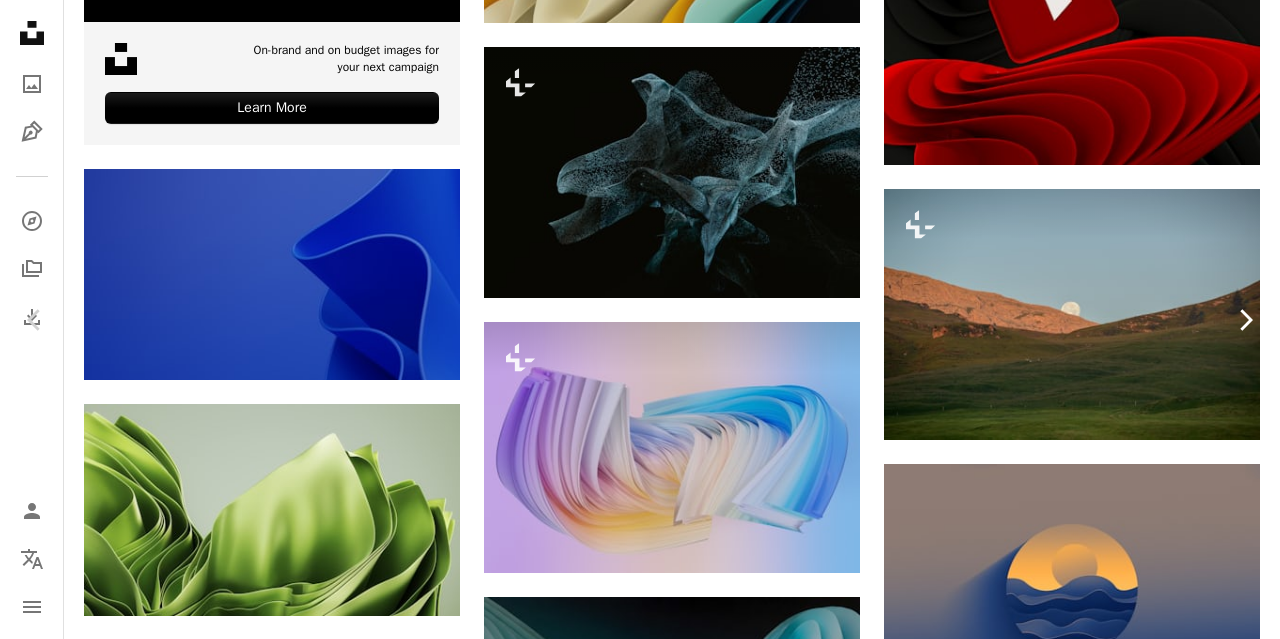 click on "Chevron right" 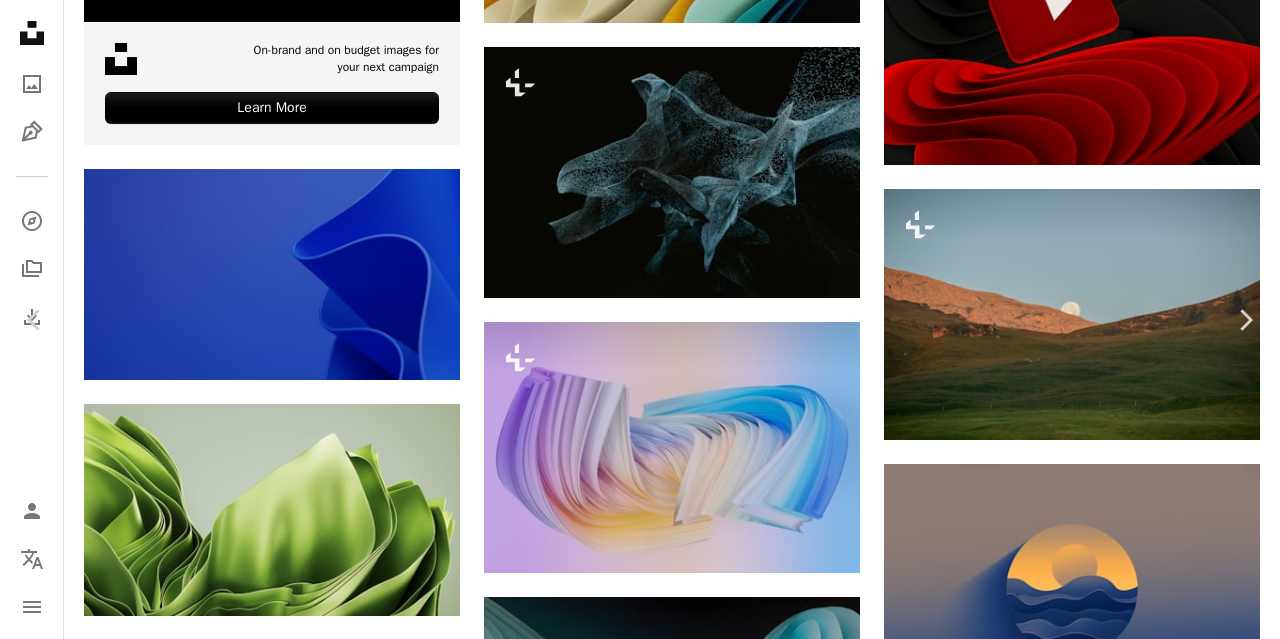 scroll, scrollTop: 0, scrollLeft: 0, axis: both 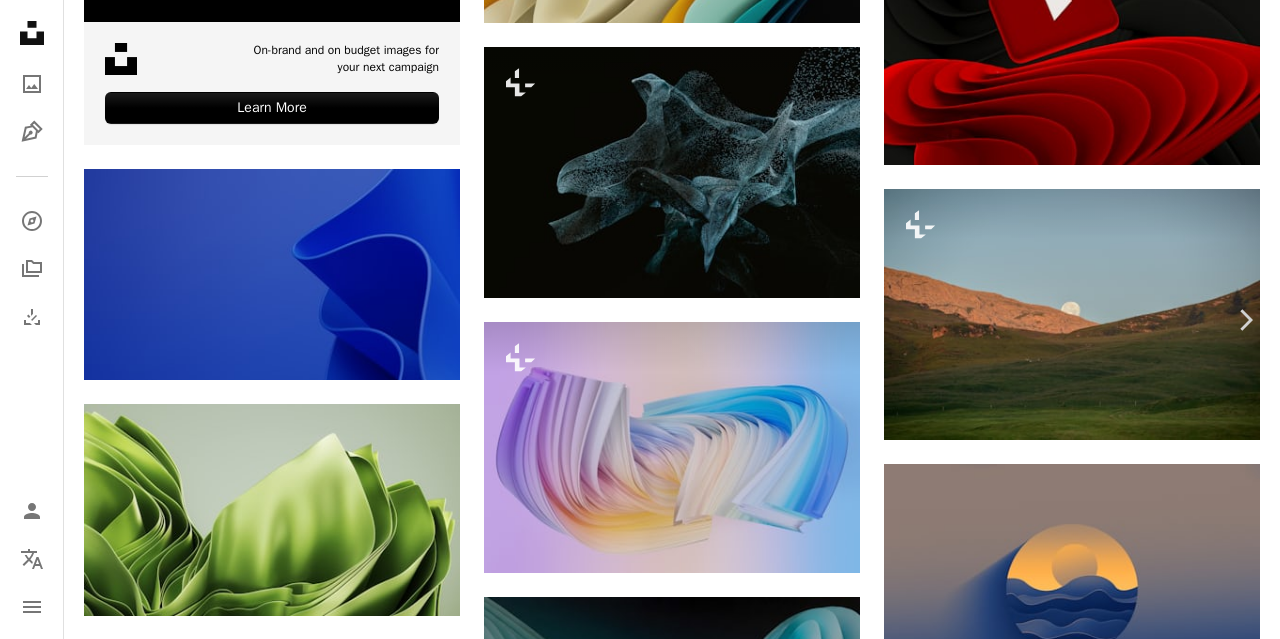 click on "Chevron left" 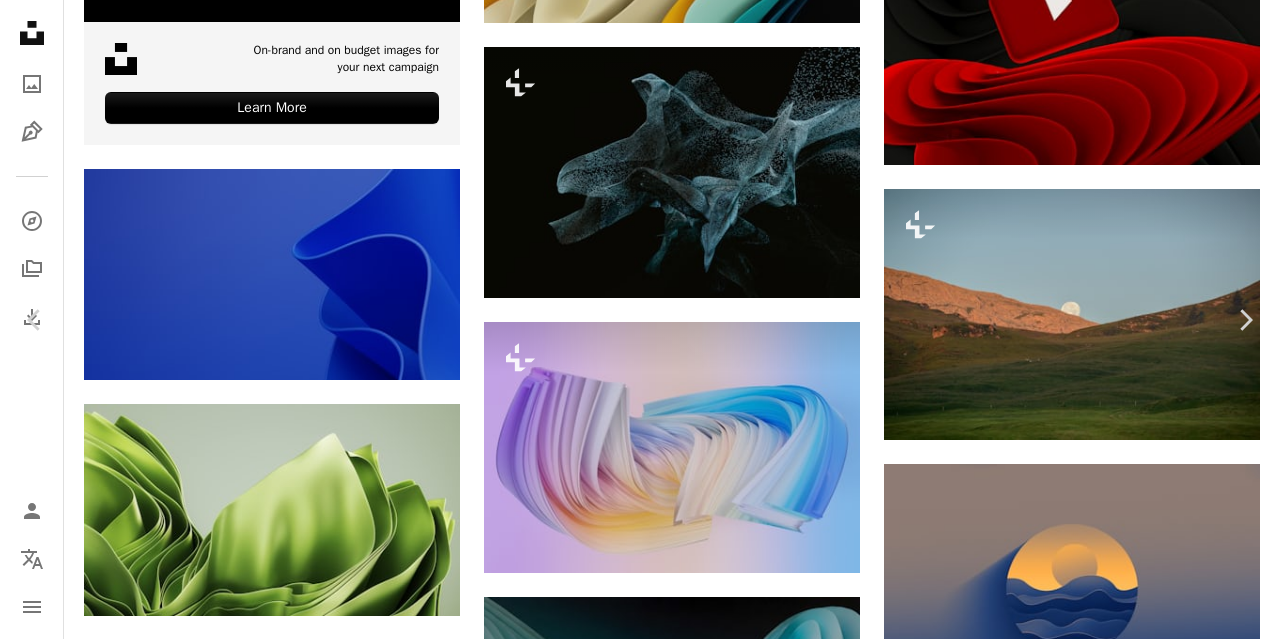 scroll, scrollTop: 0, scrollLeft: 0, axis: both 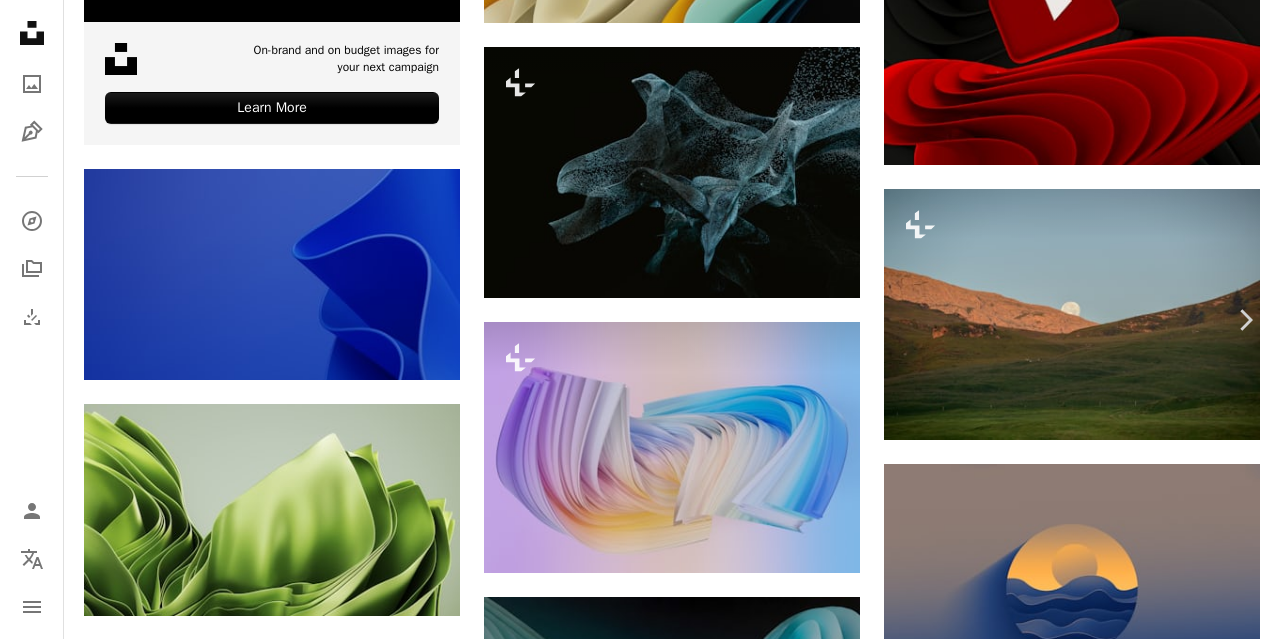 click on "Chevron left" at bounding box center [35, 320] 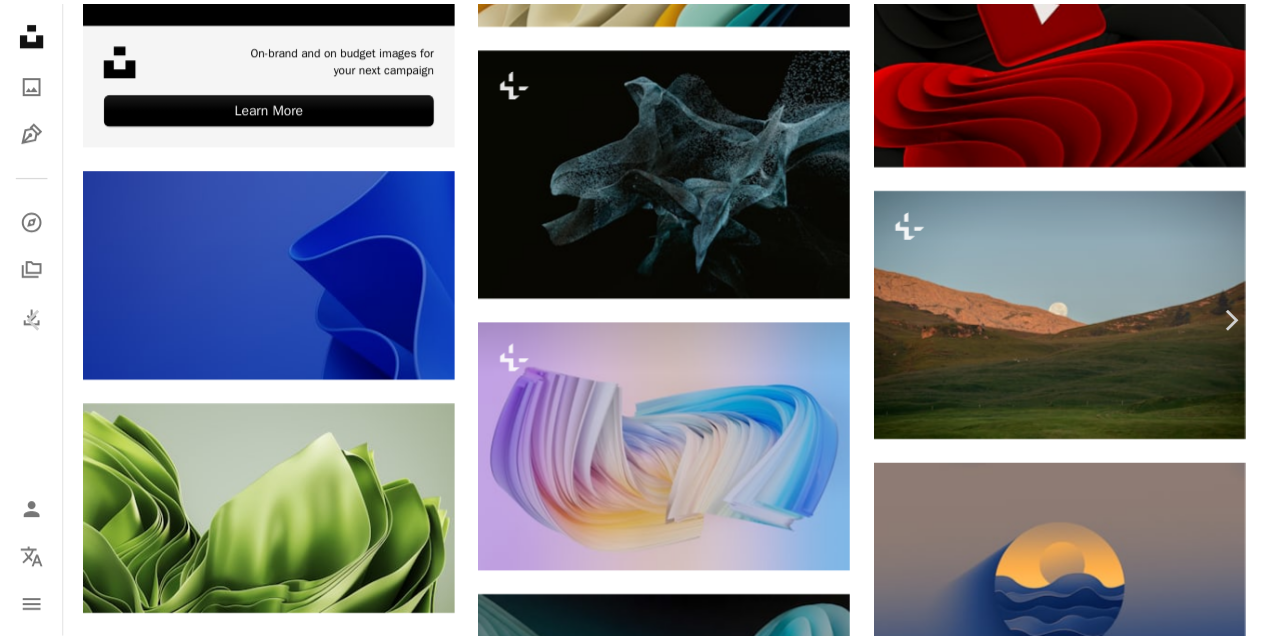 scroll, scrollTop: 100, scrollLeft: 0, axis: vertical 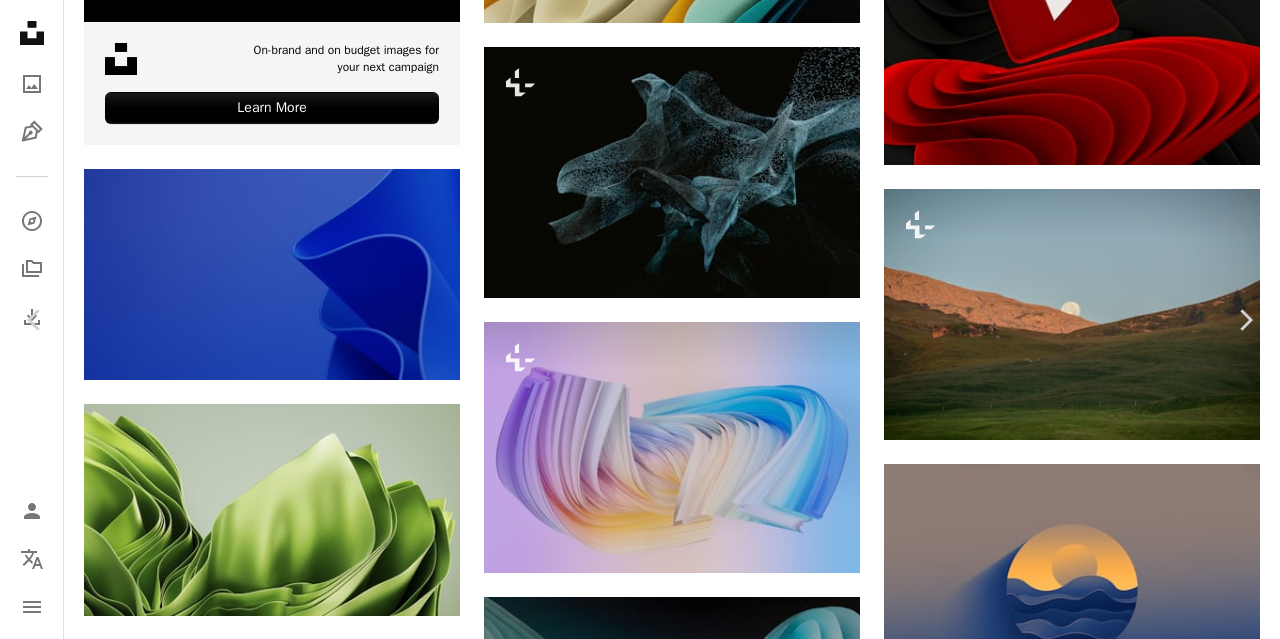 click on "[FULL_NAME]" at bounding box center (632, 4578) 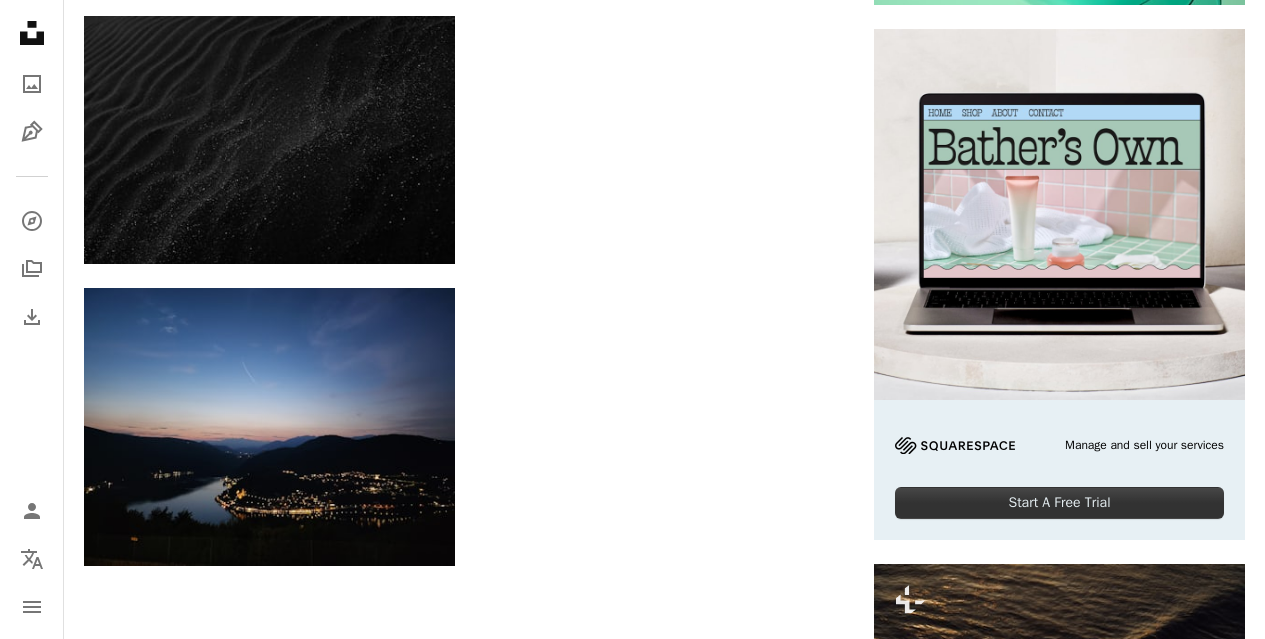scroll, scrollTop: 6000, scrollLeft: 0, axis: vertical 